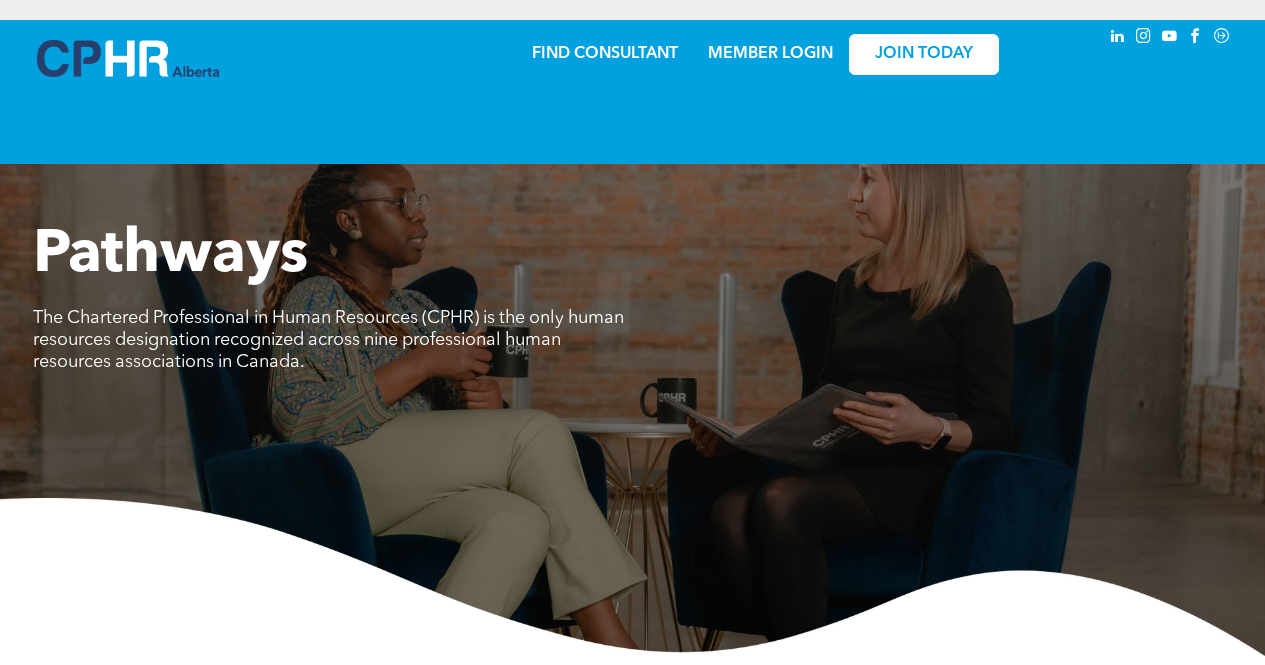 scroll, scrollTop: 0, scrollLeft: 0, axis: both 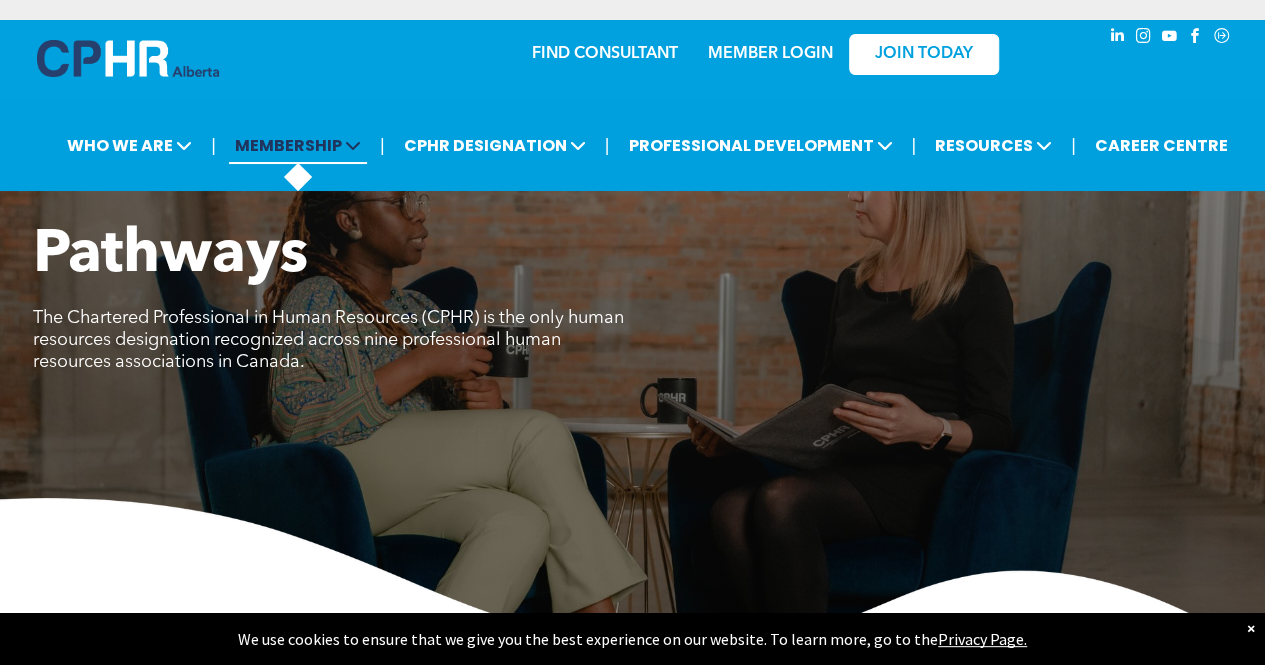 click at bounding box center (353, 145) 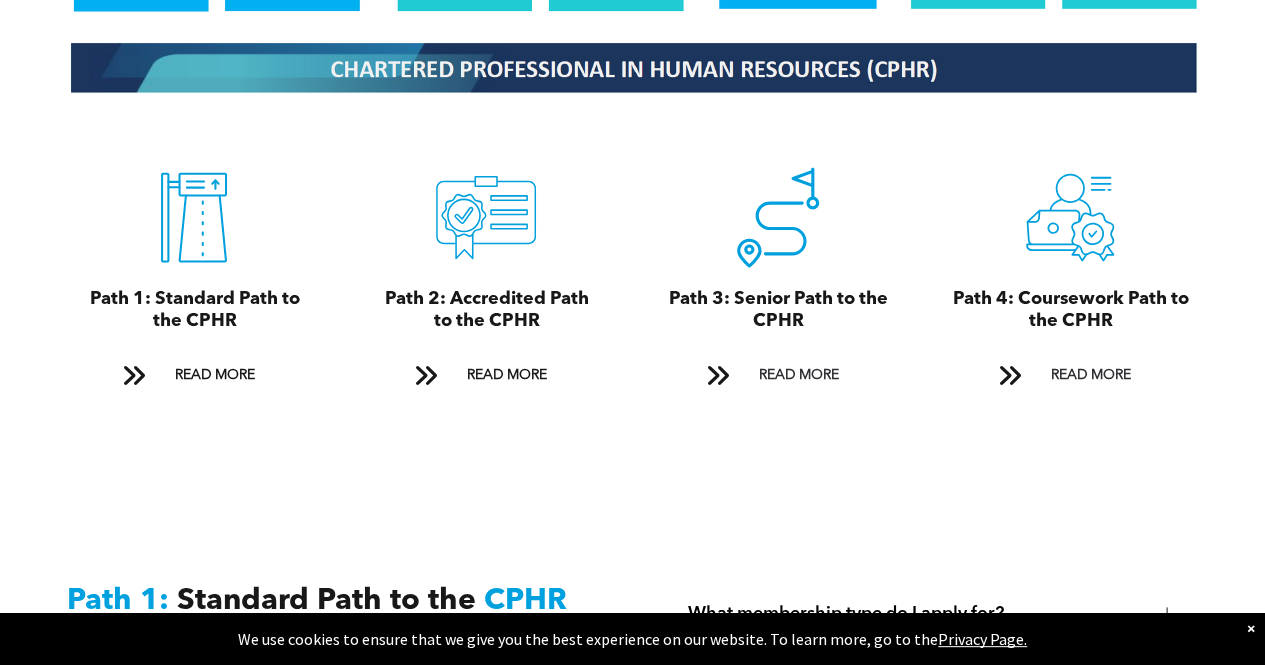 scroll, scrollTop: 2157, scrollLeft: 0, axis: vertical 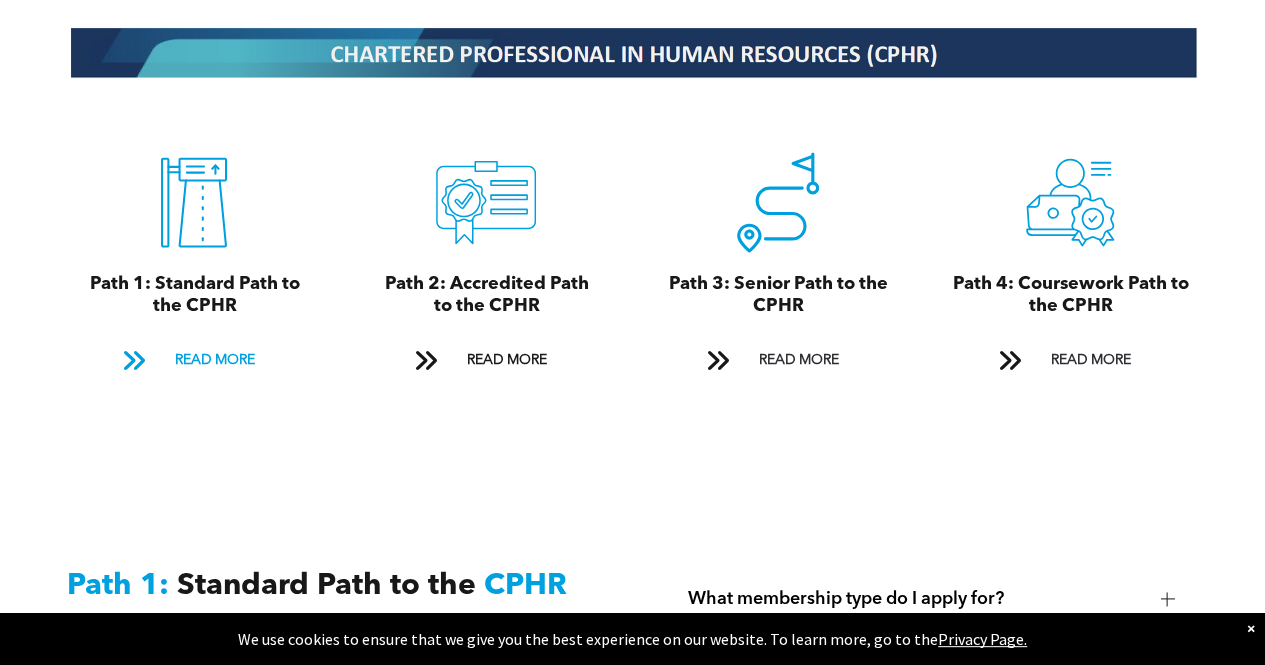 click on "READ MORE" at bounding box center (214, 360) 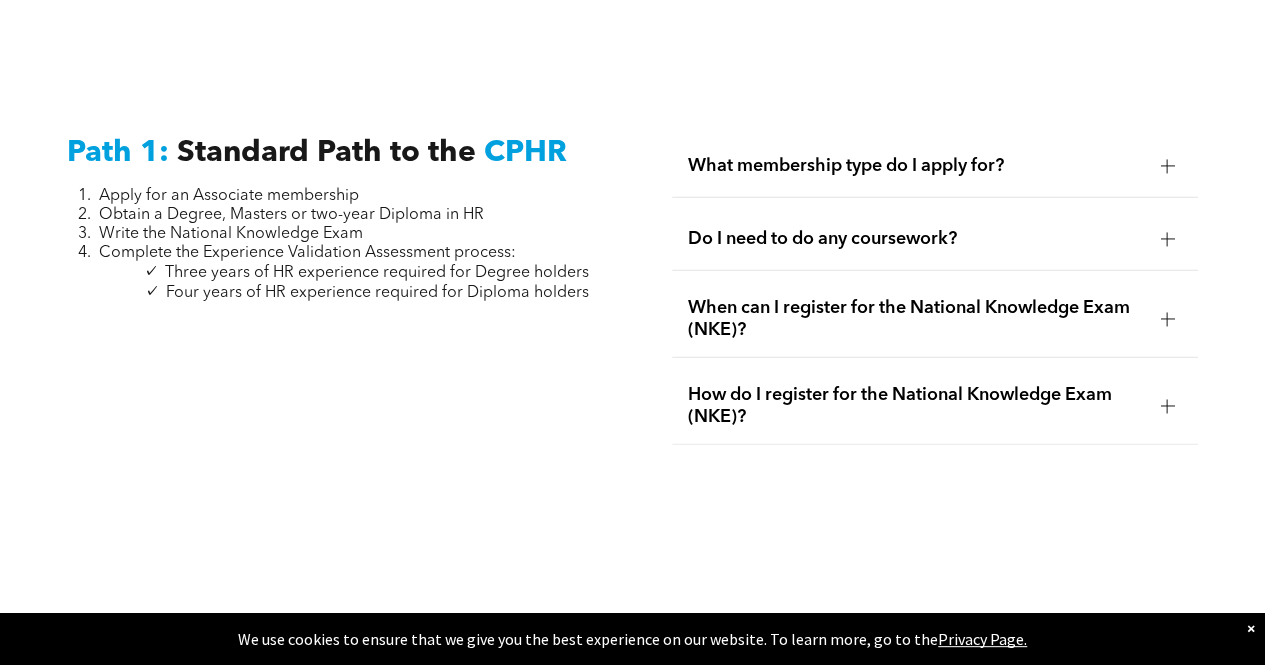 scroll, scrollTop: 2637, scrollLeft: 0, axis: vertical 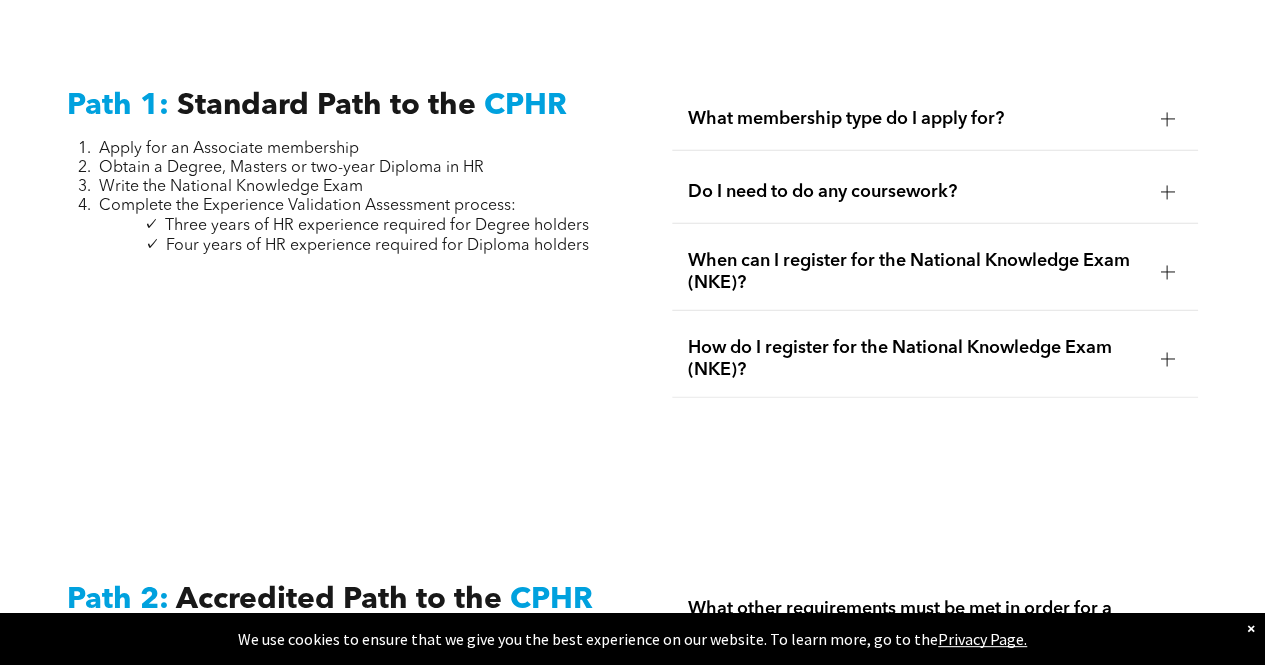 click at bounding box center [1167, 119] 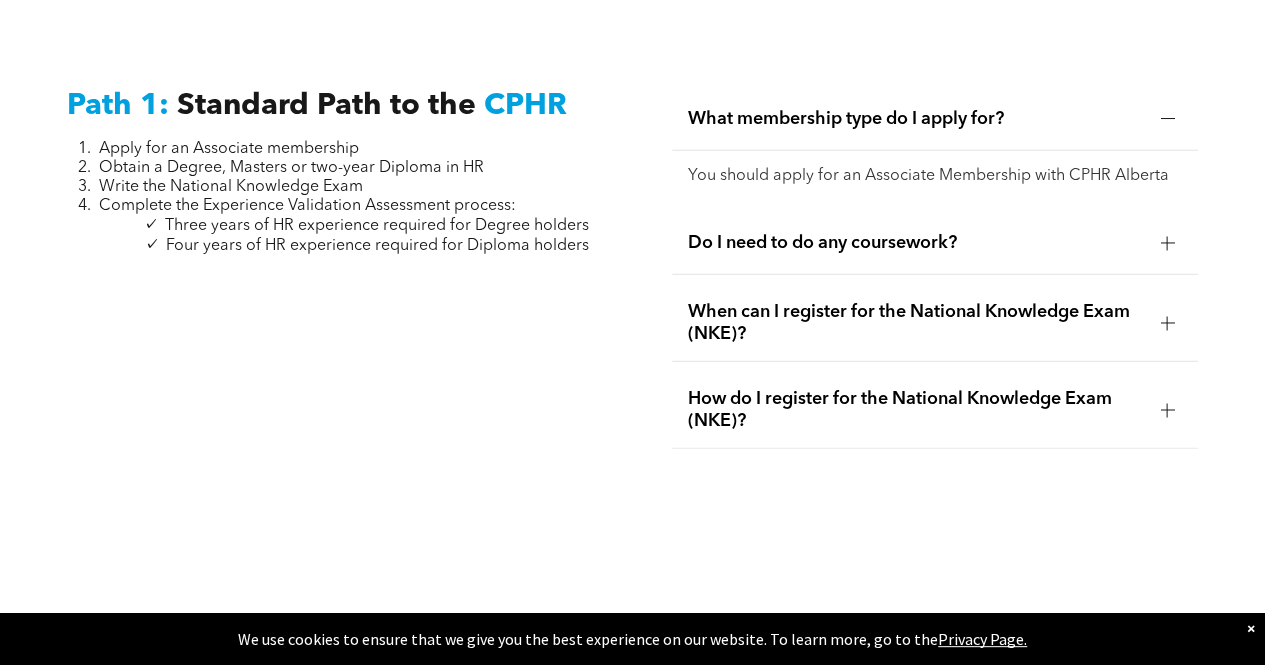 click at bounding box center [1167, 243] 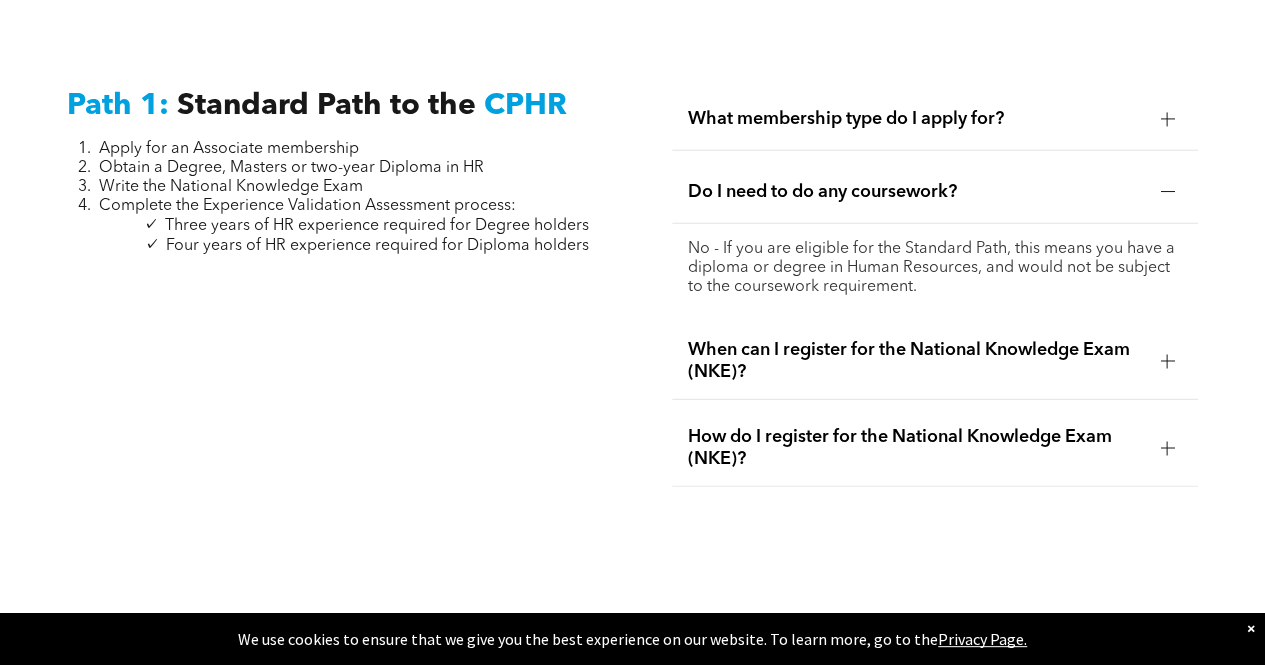 click at bounding box center (1167, 192) 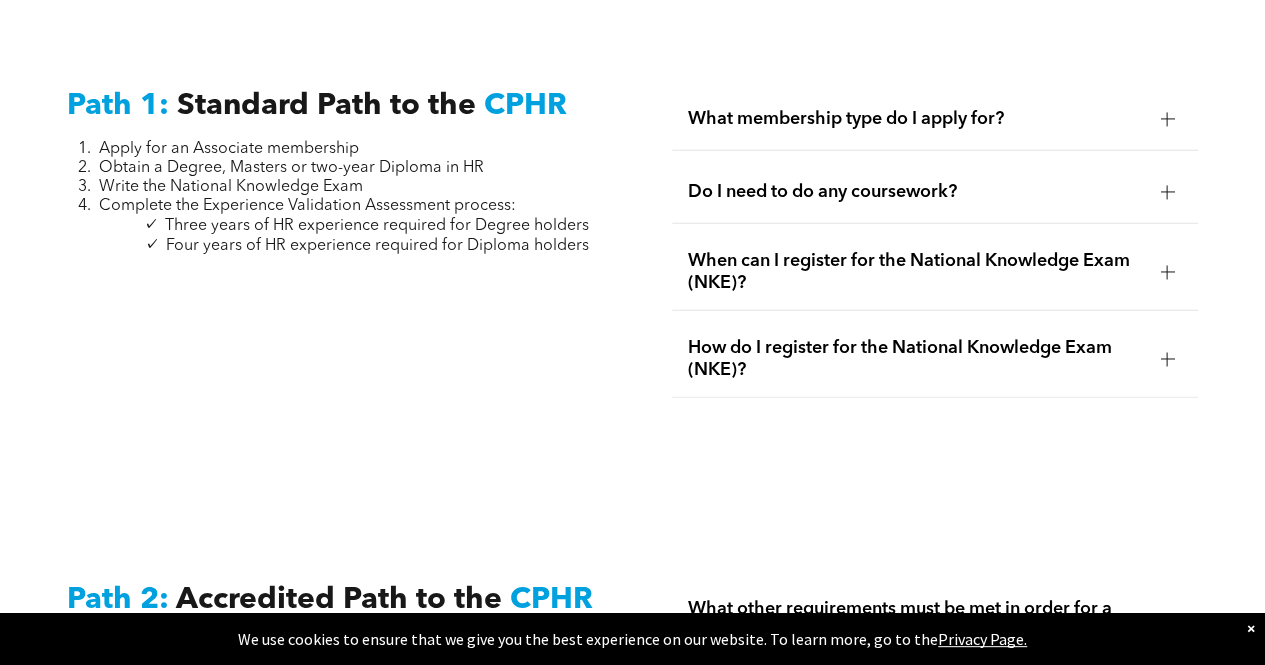 click on "When can I register for the National Knowledge Exam (NKE)?" at bounding box center [935, 272] 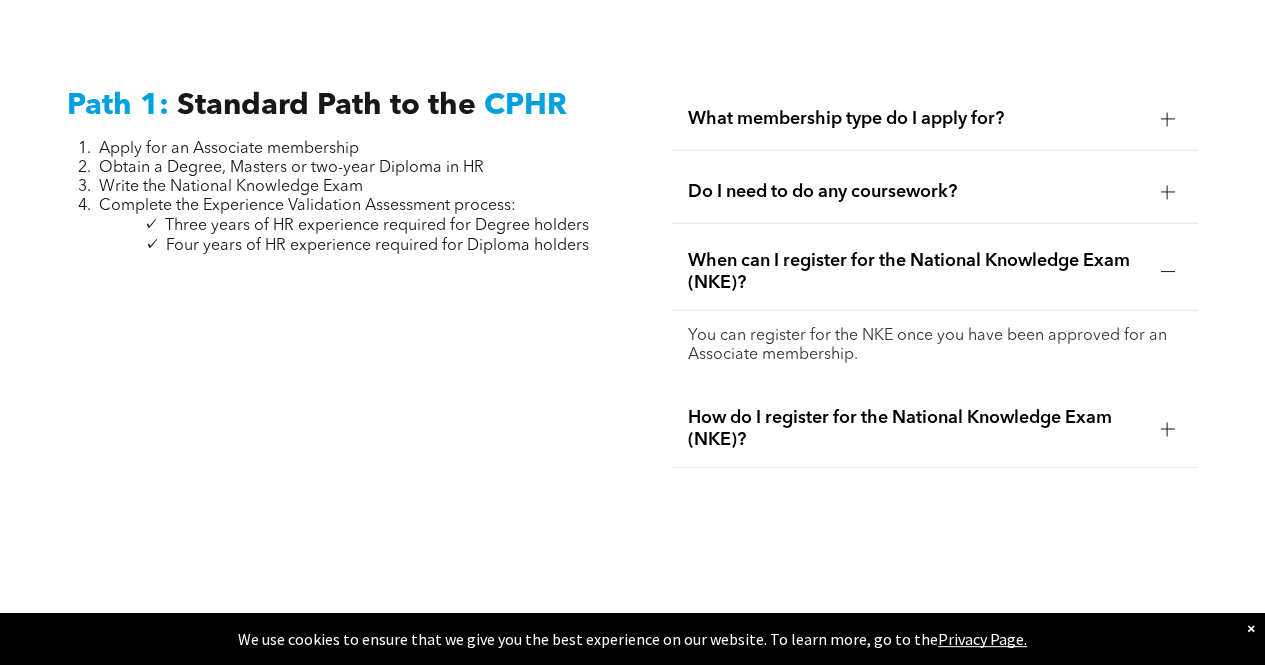 click at bounding box center (1167, 272) 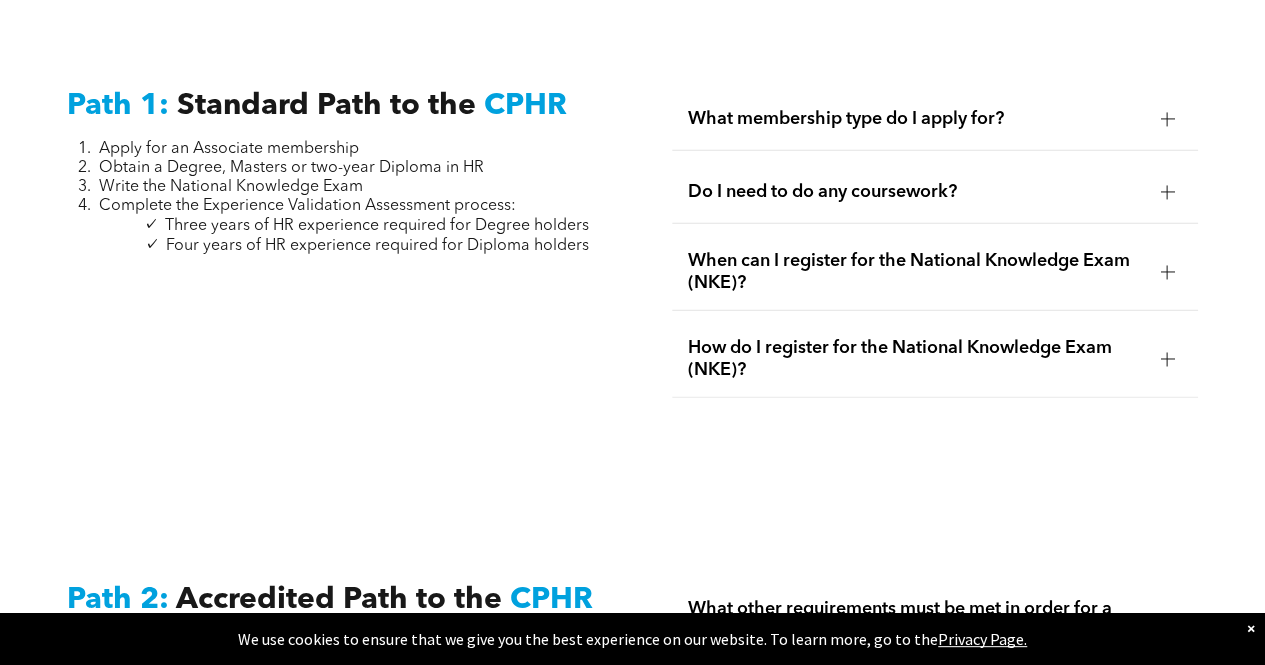 click at bounding box center [1167, 359] 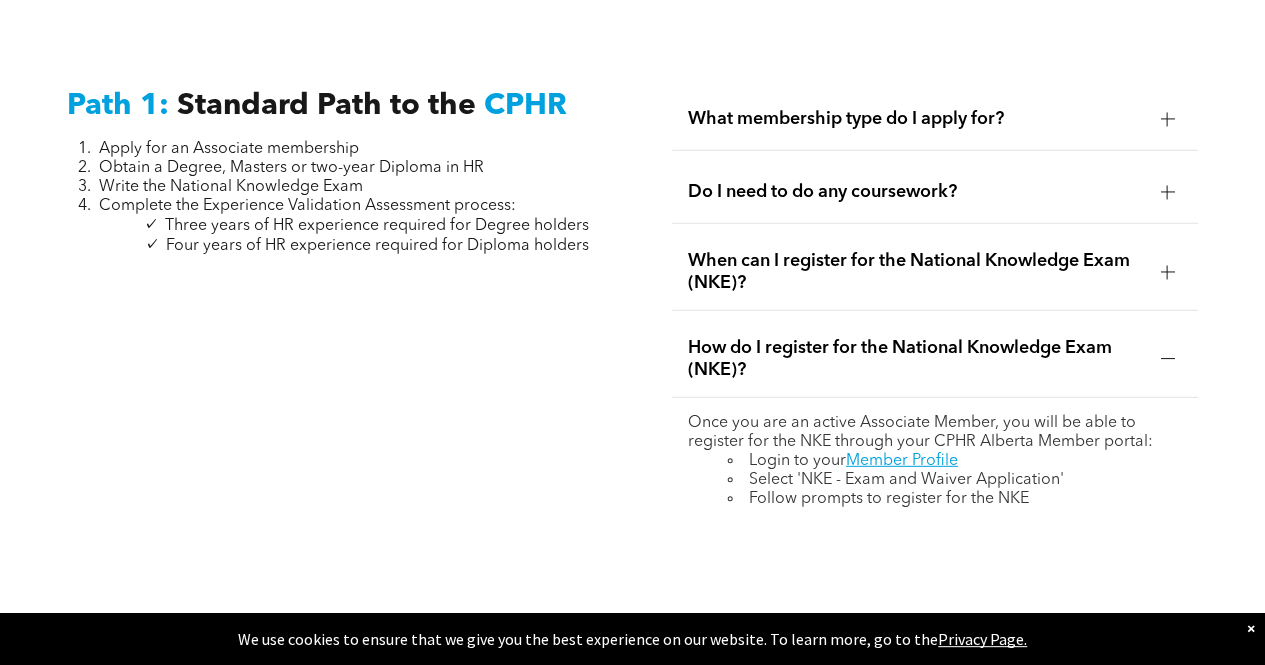 click at bounding box center (1167, 359) 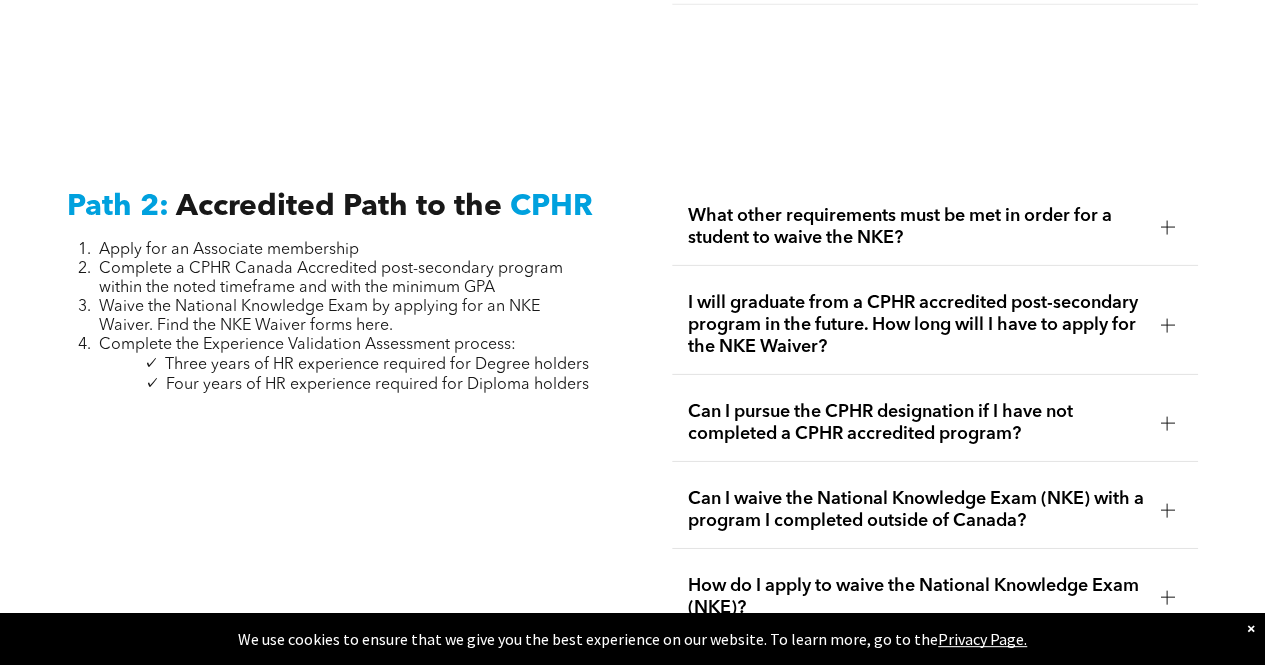 scroll, scrollTop: 3036, scrollLeft: 0, axis: vertical 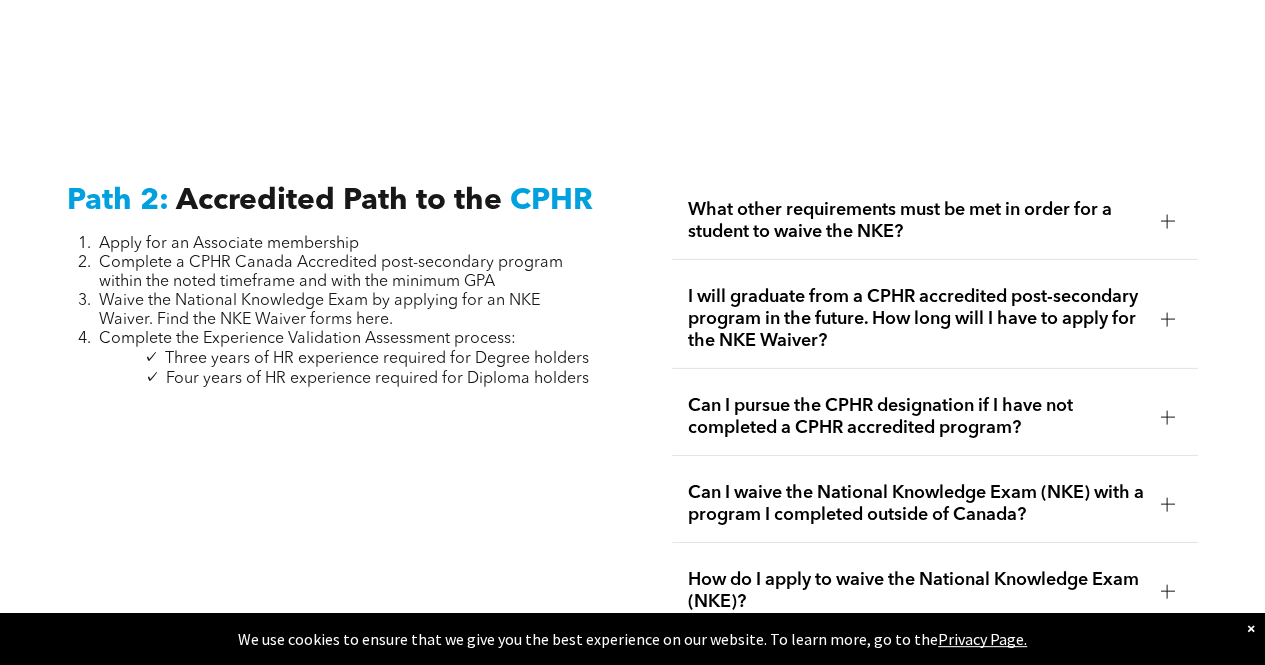click at bounding box center [1167, 221] 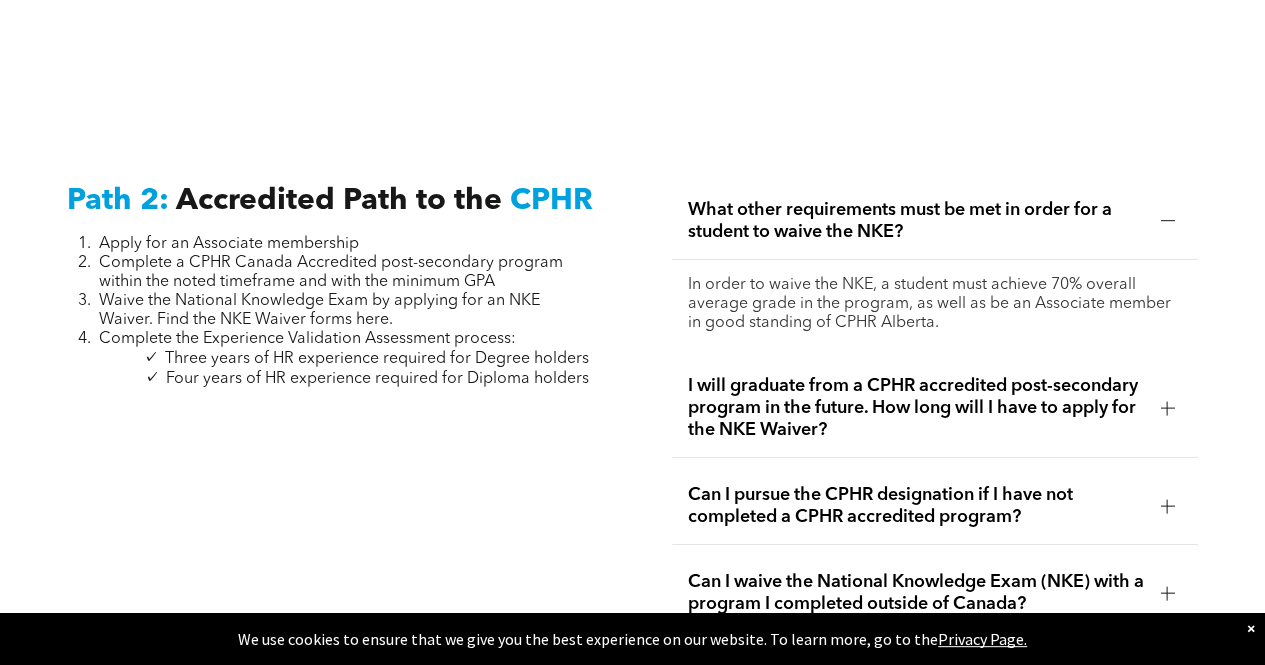 click on "Path 2:   Accredited Path to the
CPHR
Apply for an Associate membership Complete a CPHR Canada Accredited post-secondary program within the noted timeframe and with the minimum GPA Waive the National Knowledge Exam by applying for an NKE Waiver. Find the NKE Waiver forms here.  Complete the Experience Validation Assessment process:
Three years of HR experience required for Degree holders Four years of HR experience required for Diploma holders
What other requirements must be met in order for a student to waive the NKE? In order to waive the NKE, a student must achieve 70% overall average grade in the program, as well as be an Associate member in good standing of CPHR Alberta. I will graduate from a CPHR accredited post-secondary program in the future. How long will I have to apply for the NKE Waiver? You are required to have graduated from said program within the time frame outlined in the Accreditation Agreement.    Login to your  Member Profile" at bounding box center (632, 1090) 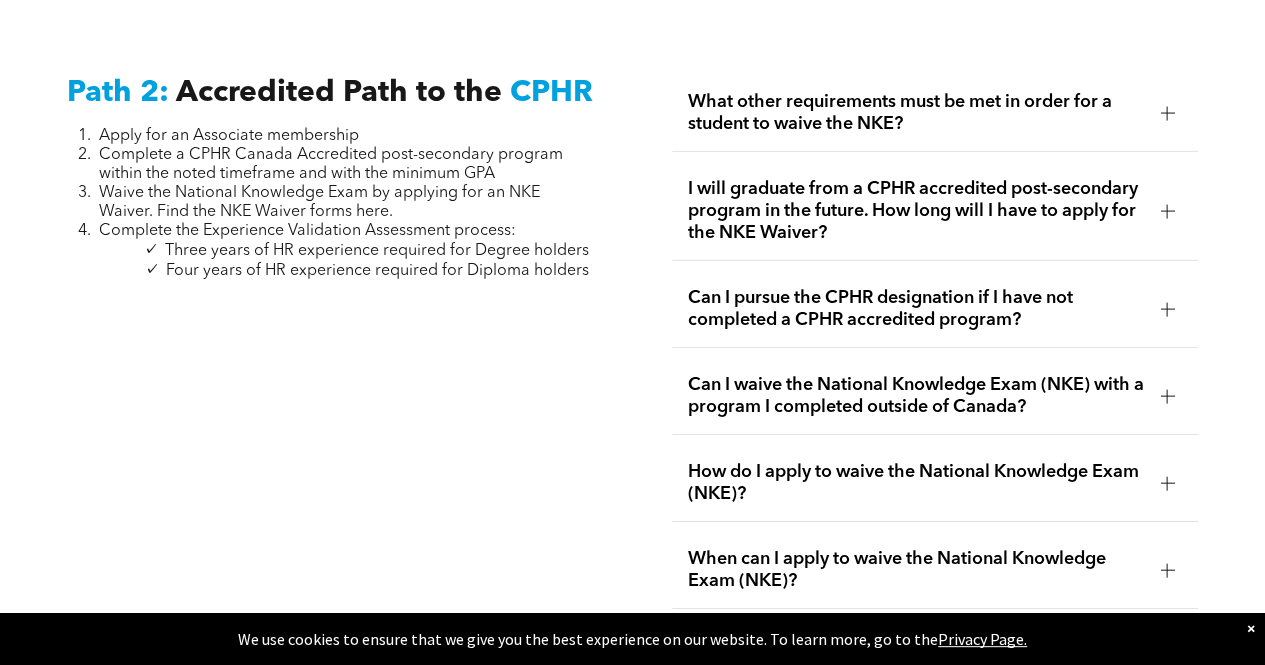 scroll, scrollTop: 3145, scrollLeft: 0, axis: vertical 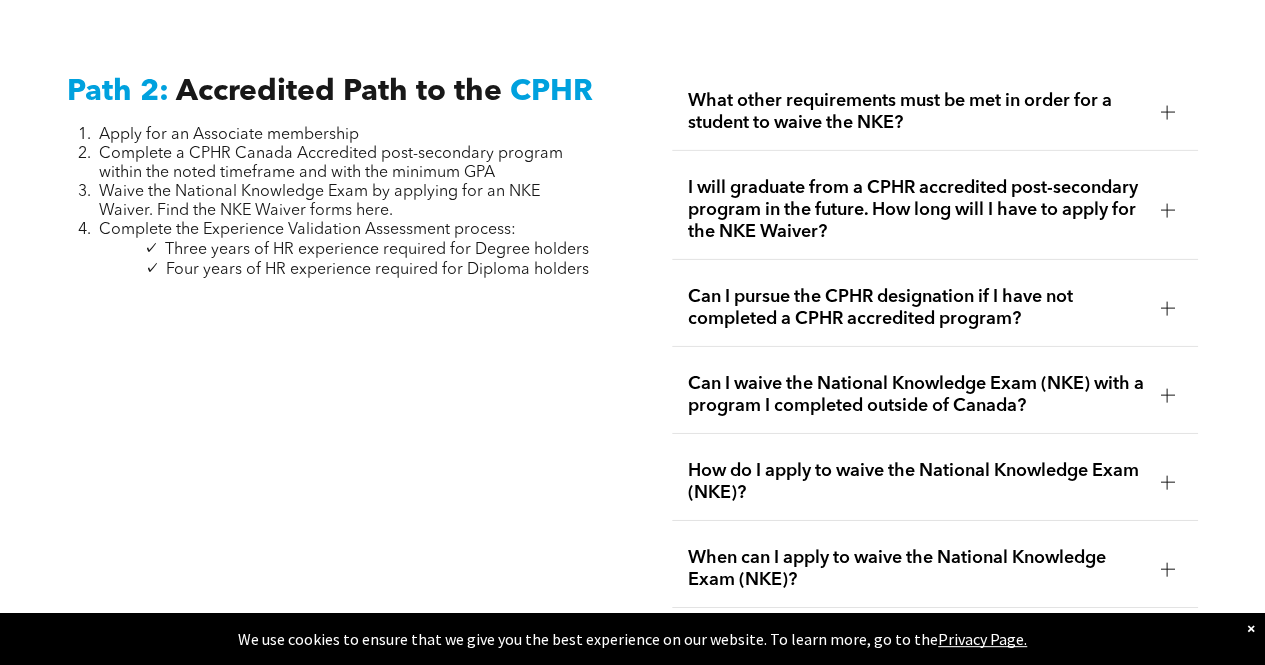 click at bounding box center (1167, 210) 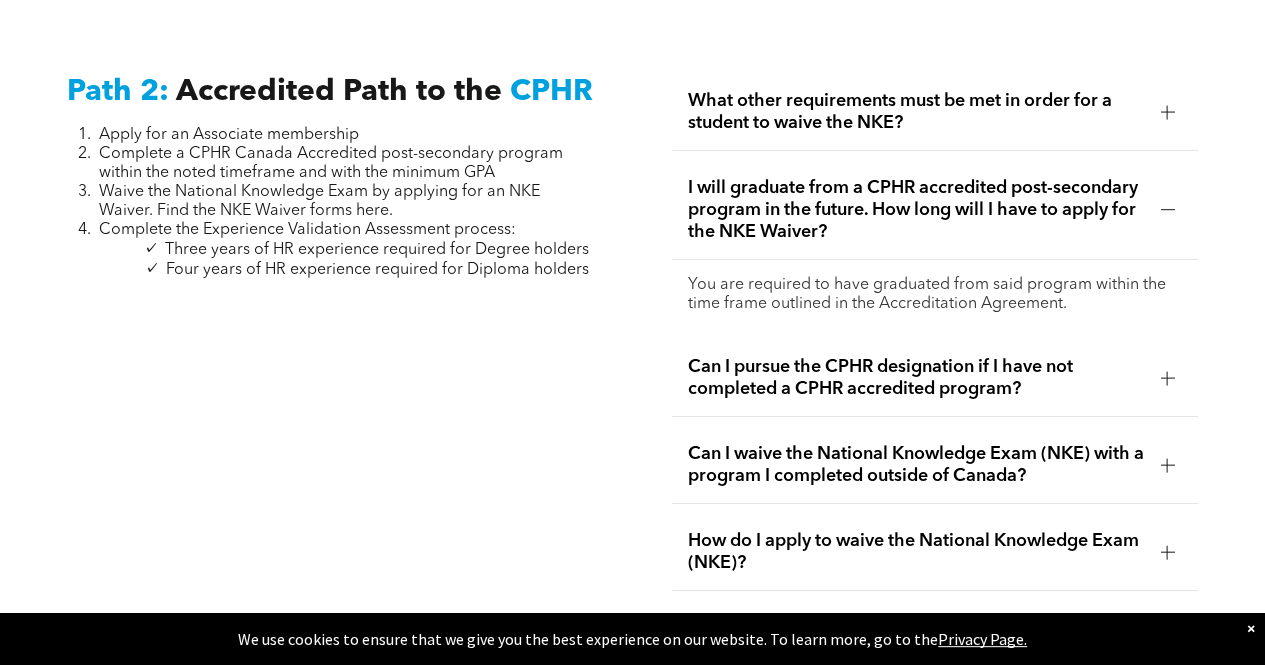 click at bounding box center (1167, 210) 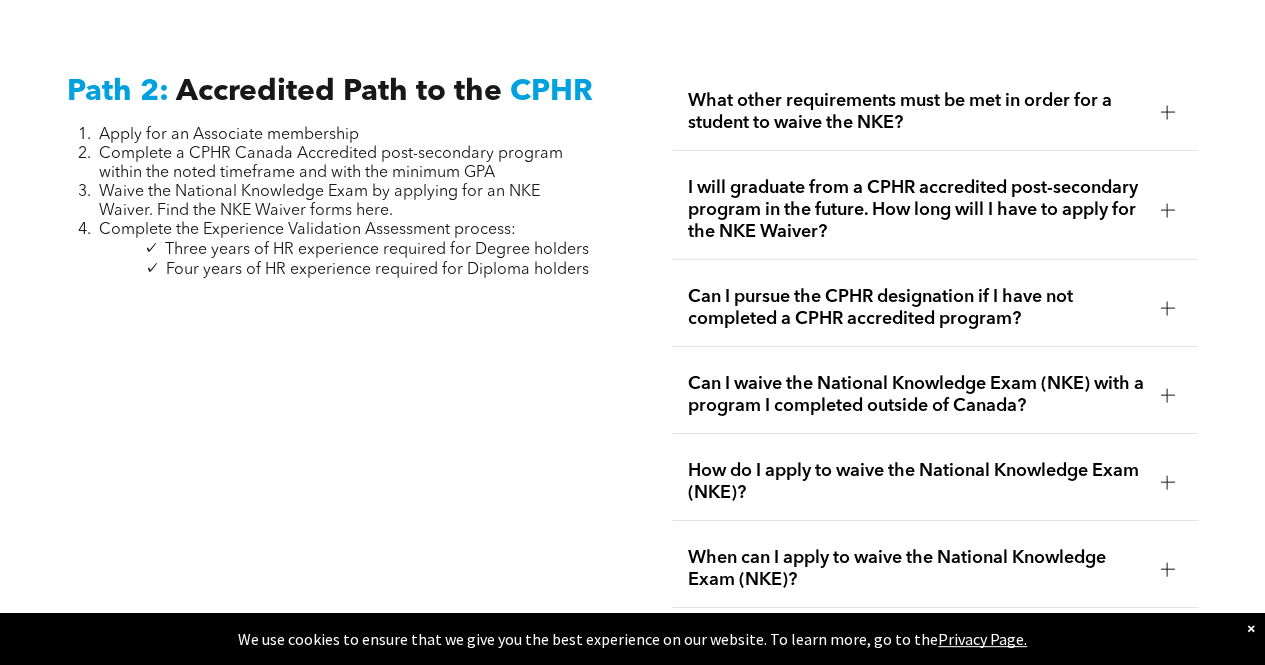 click at bounding box center [1167, 308] 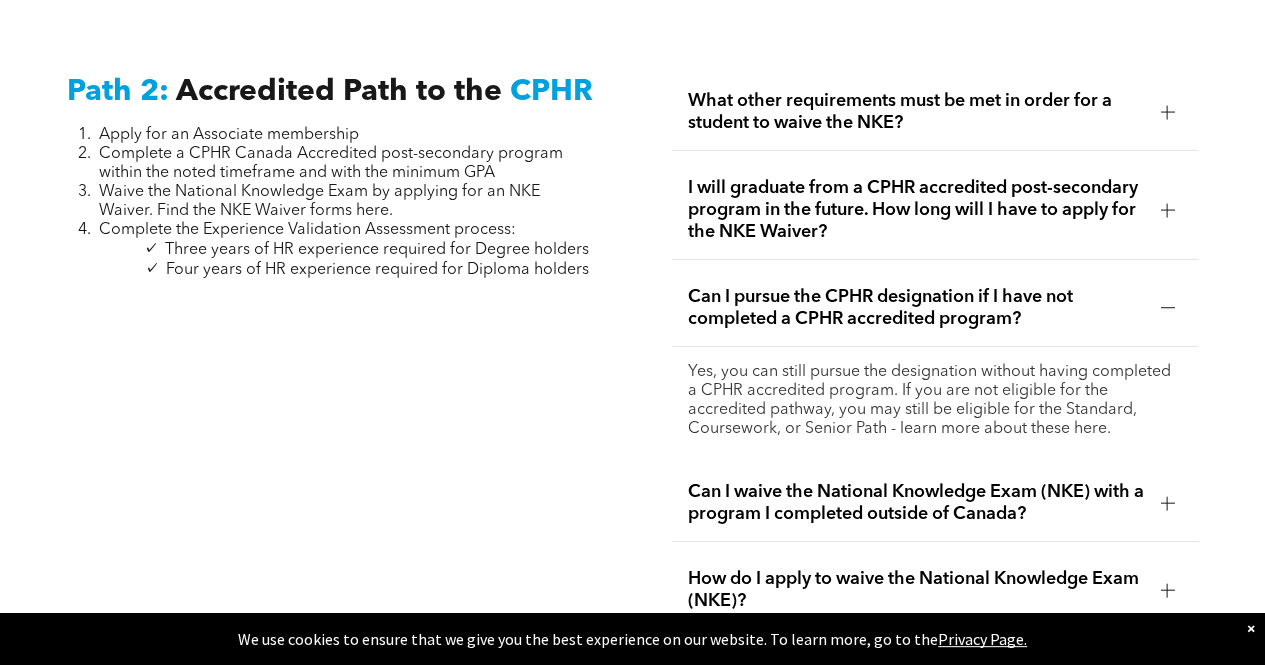 click on "Can I pursue the CPHR designation if I have not completed a CPHR accredited program?" at bounding box center (935, 308) 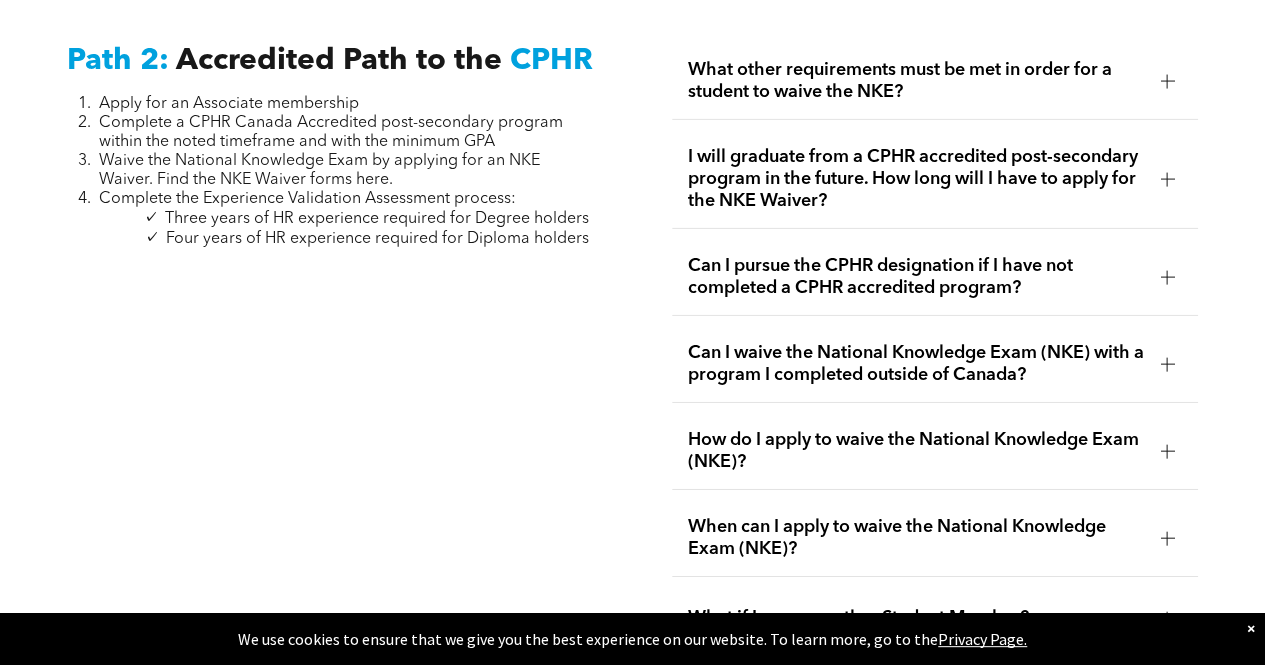 scroll, scrollTop: 3179, scrollLeft: 0, axis: vertical 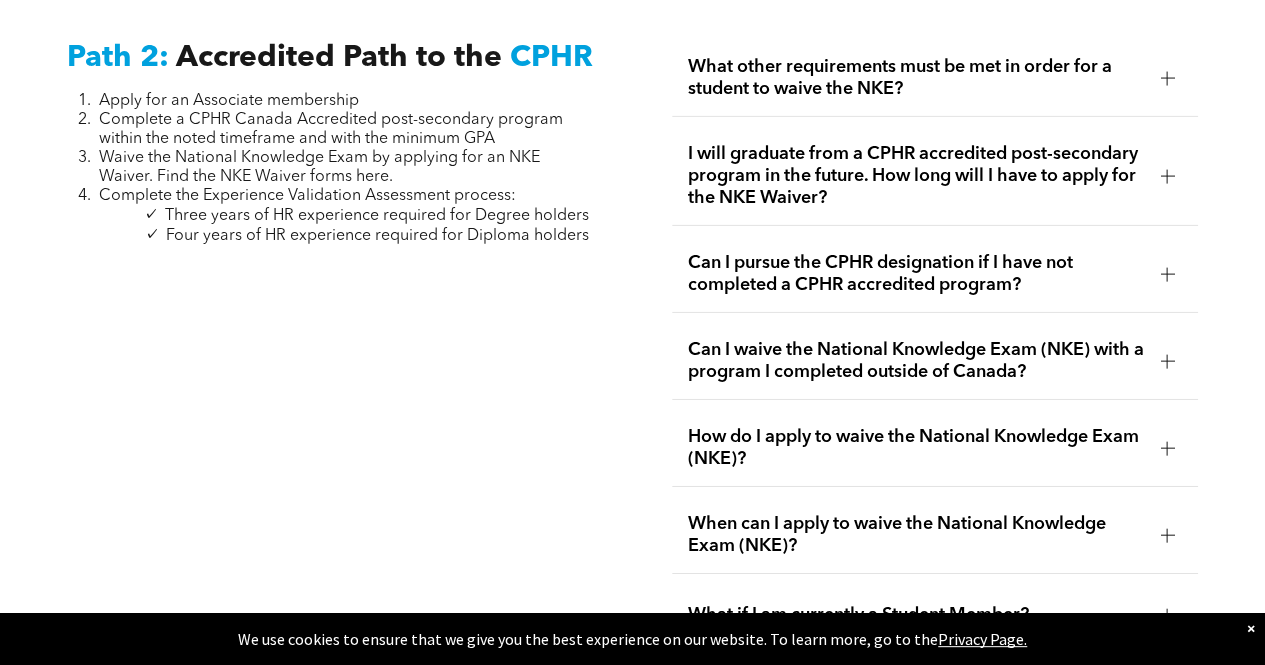 click at bounding box center [1167, 361] 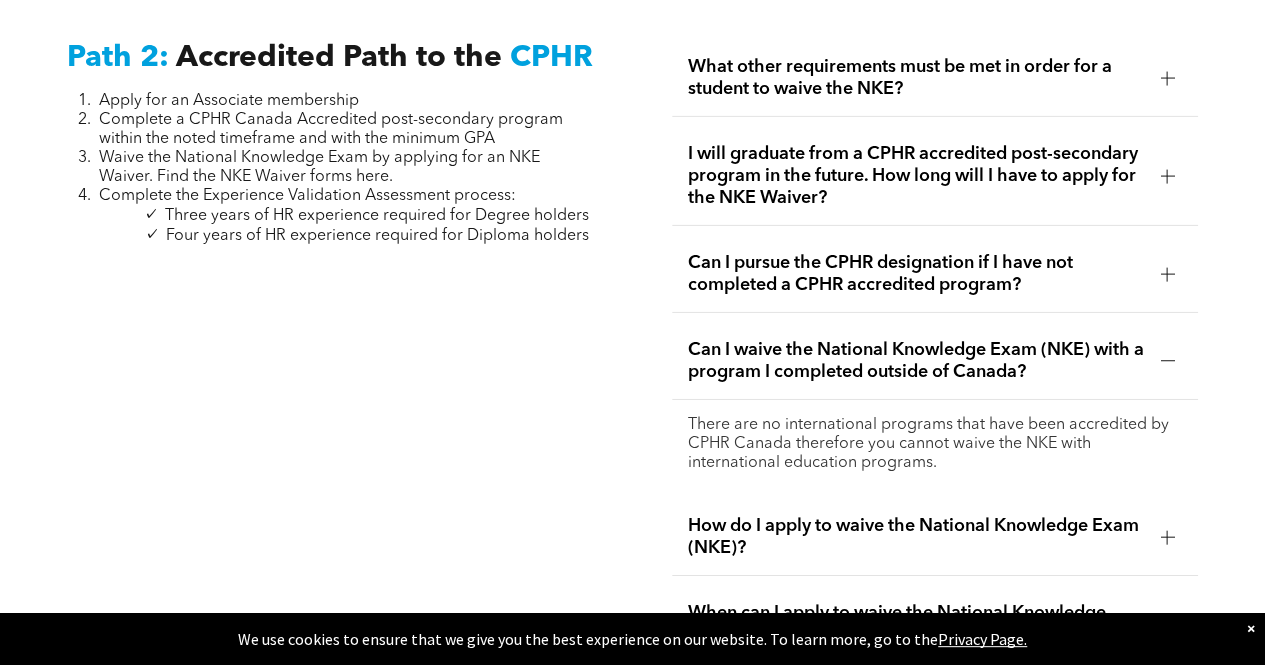 click at bounding box center [1167, 361] 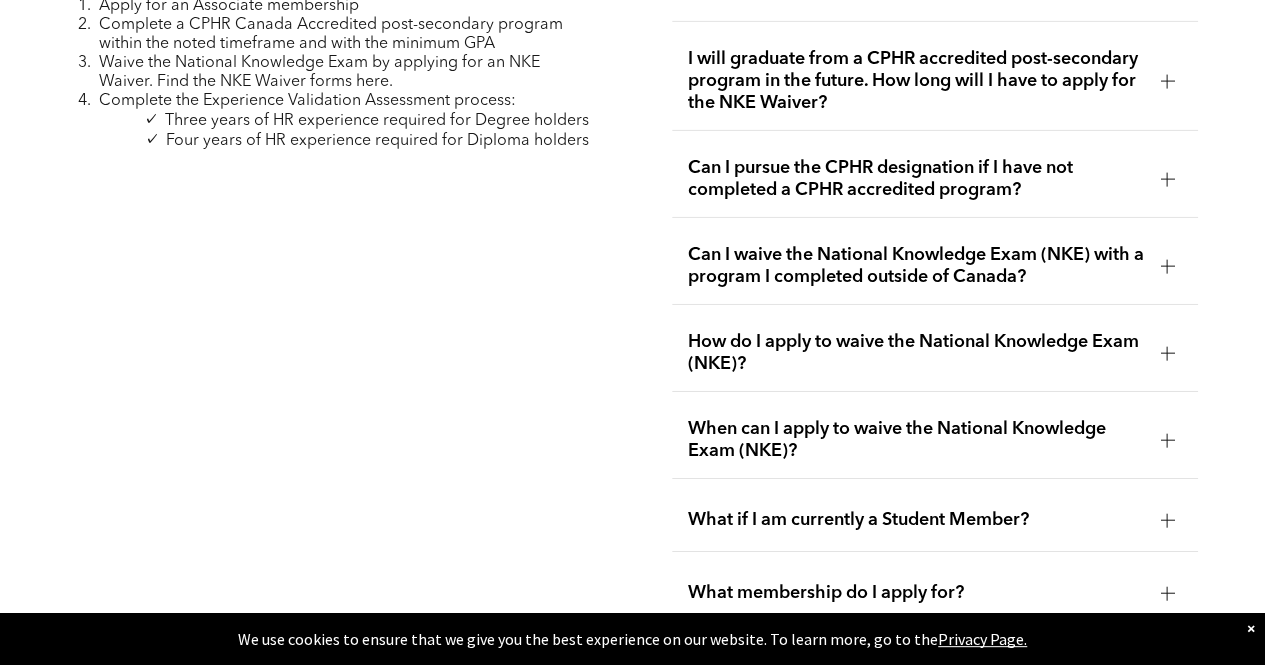 scroll, scrollTop: 3277, scrollLeft: 0, axis: vertical 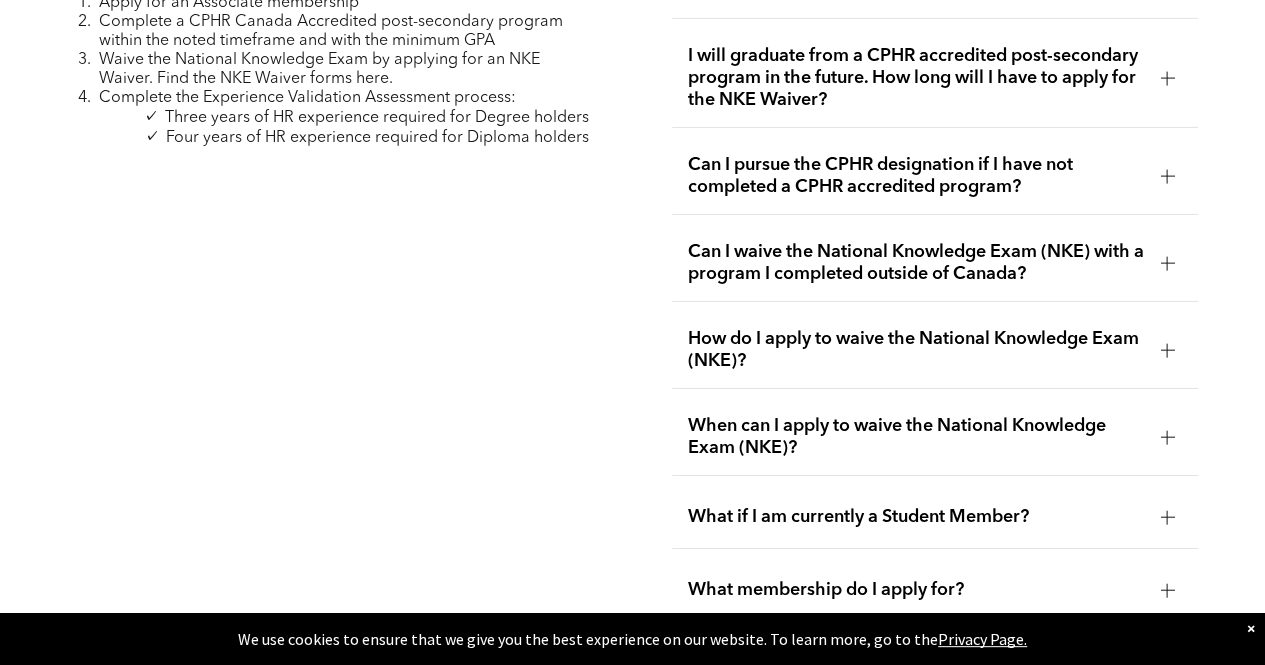 click at bounding box center [1167, 350] 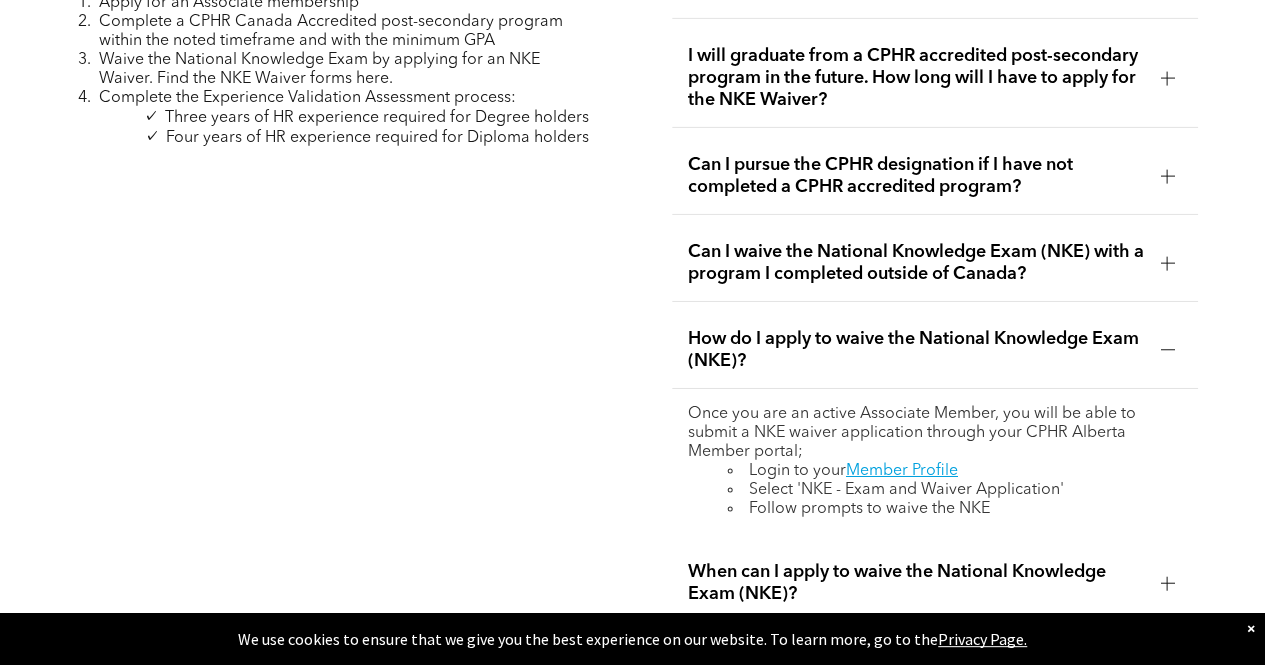 click at bounding box center (1167, 350) 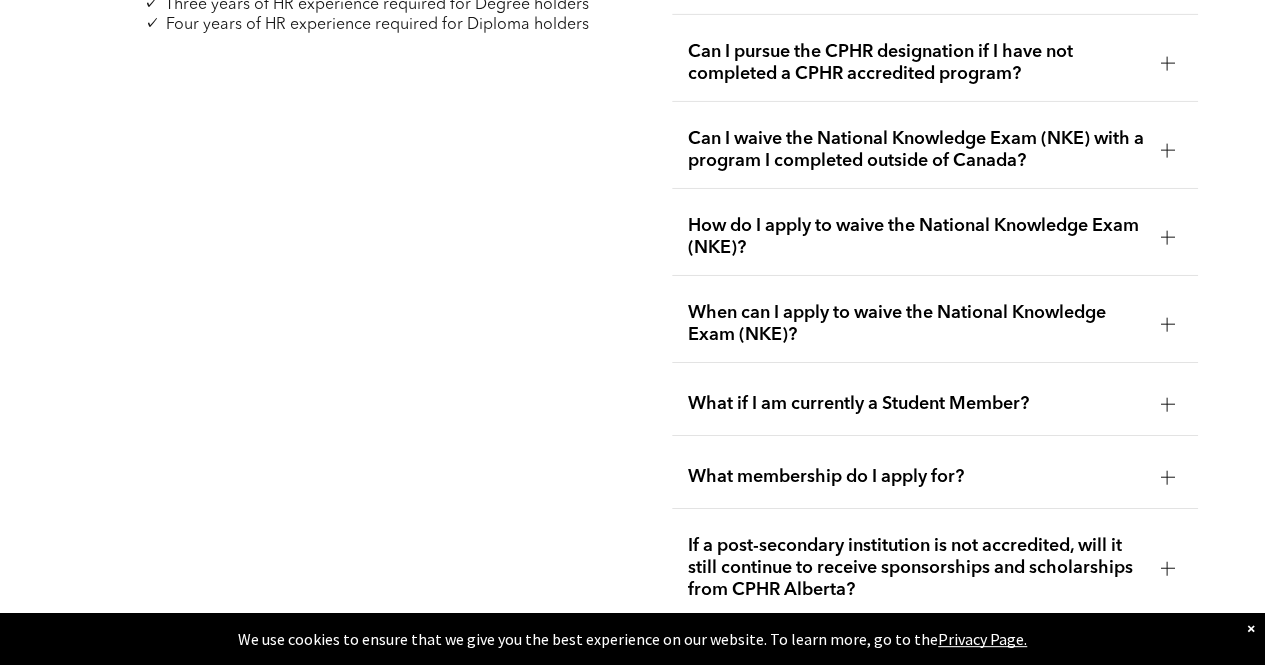 scroll, scrollTop: 3395, scrollLeft: 0, axis: vertical 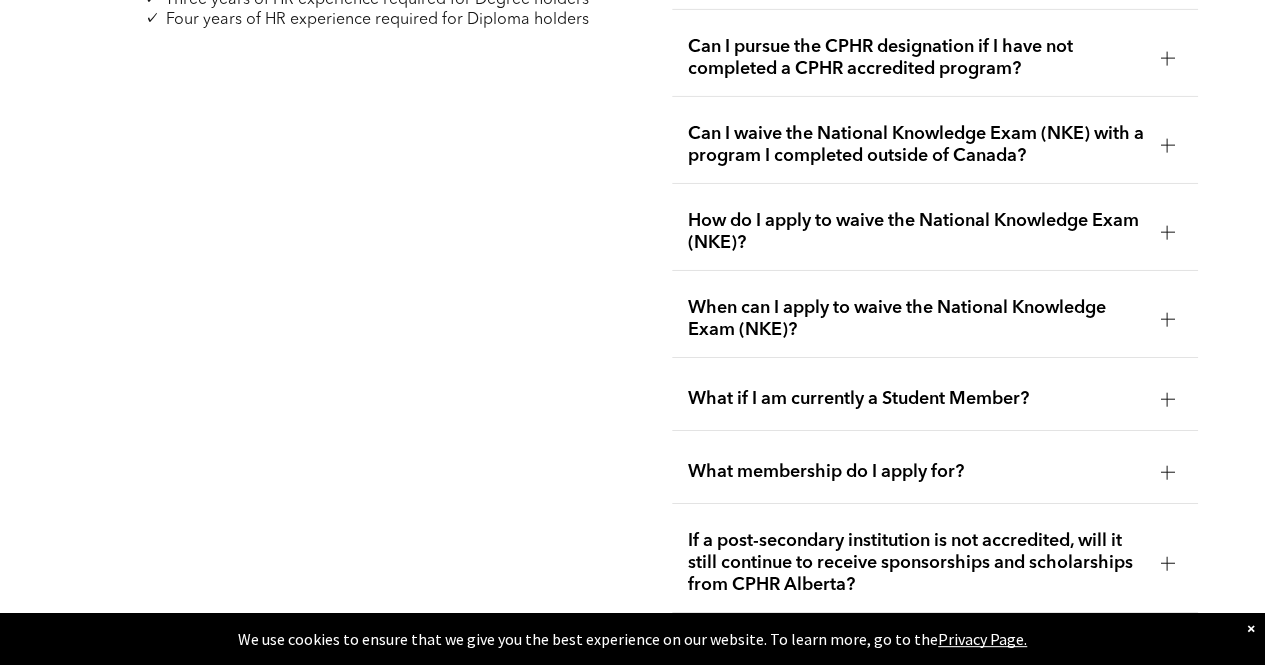 click at bounding box center [1167, 319] 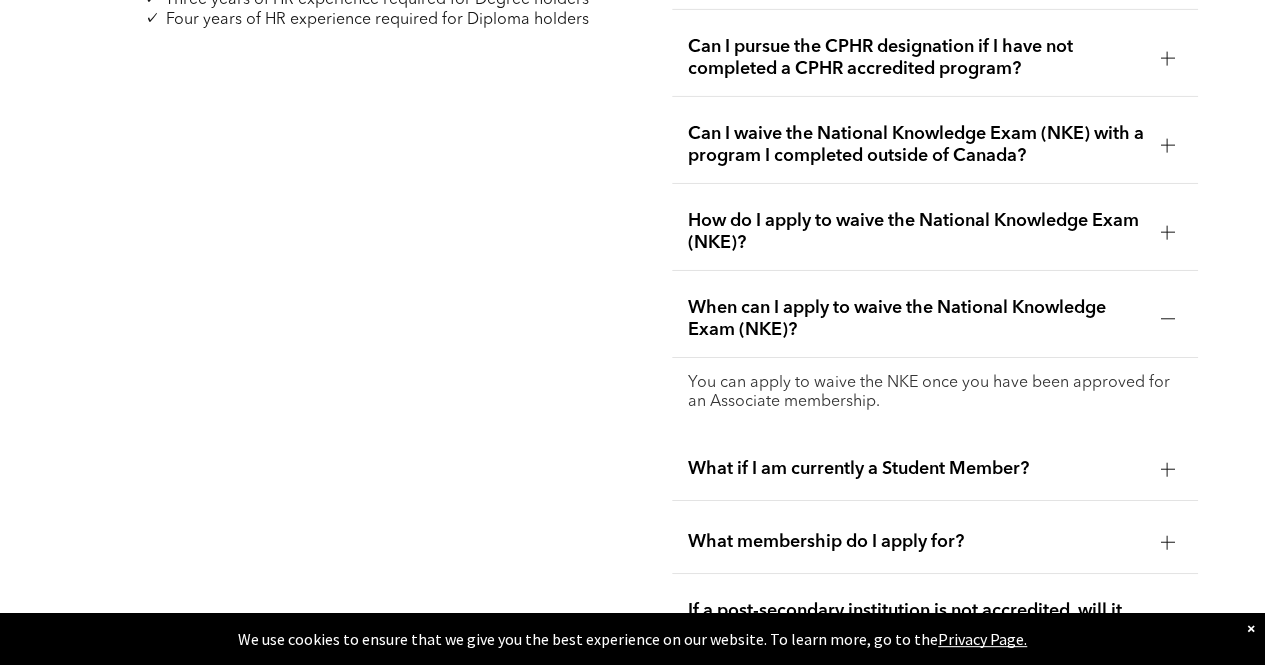click at bounding box center [1167, 319] 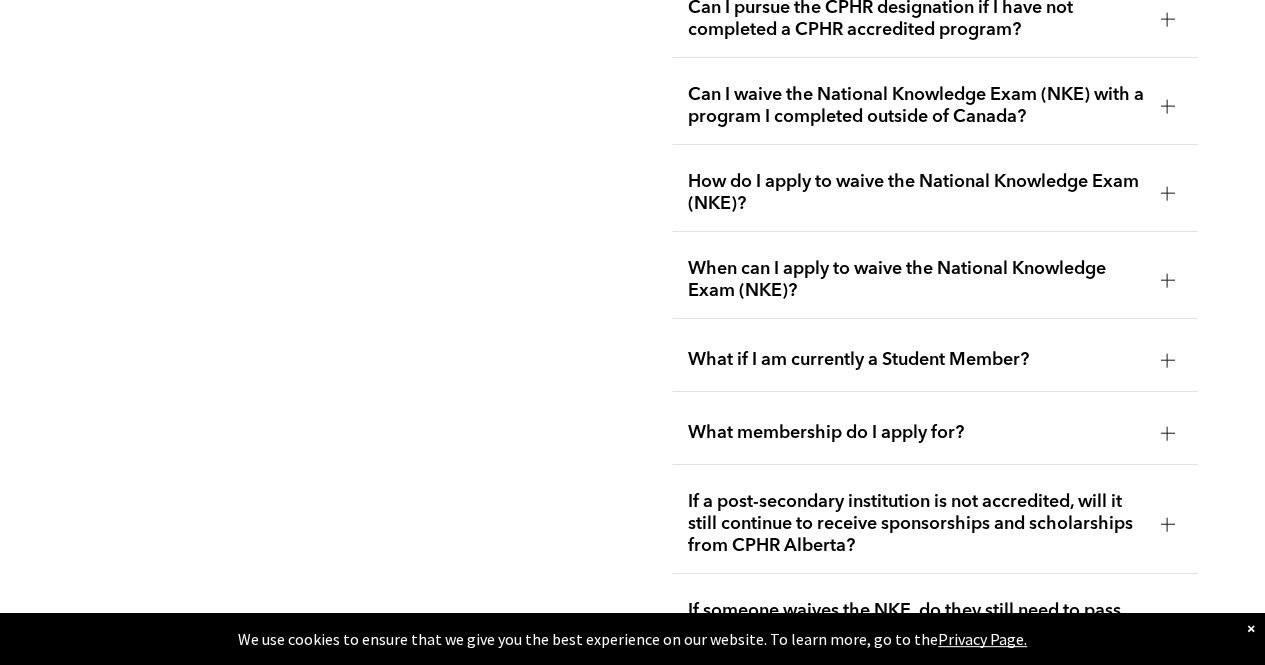 scroll, scrollTop: 3460, scrollLeft: 0, axis: vertical 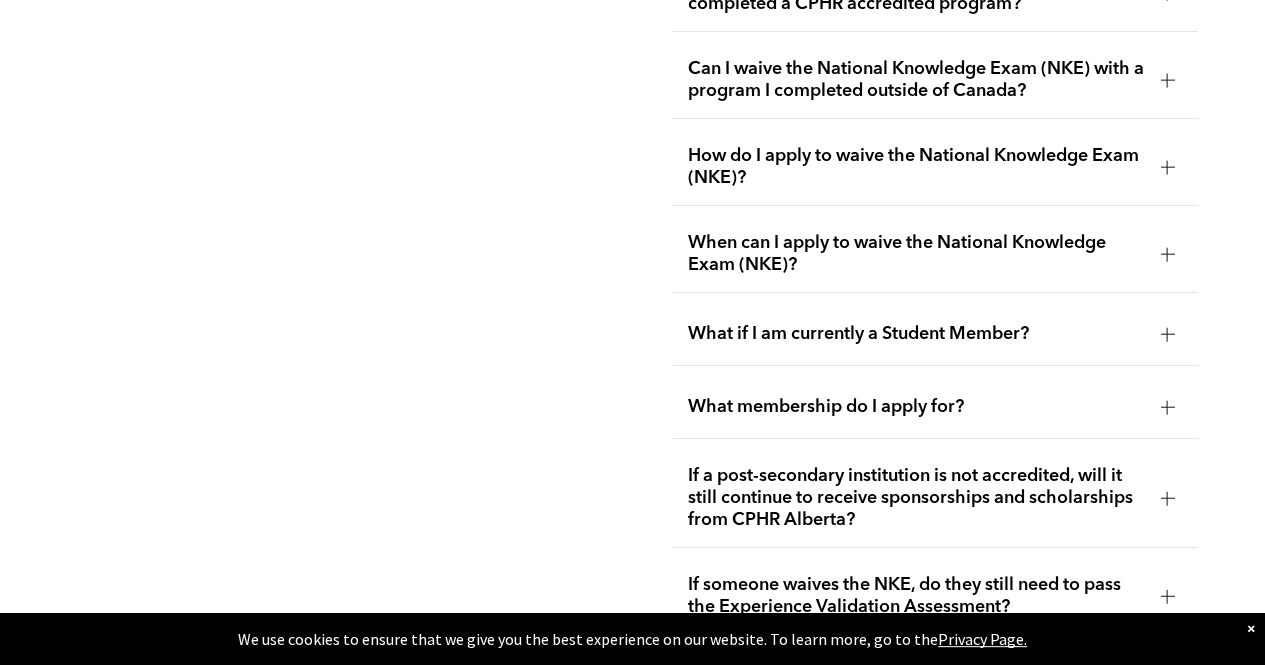 click at bounding box center (1167, 334) 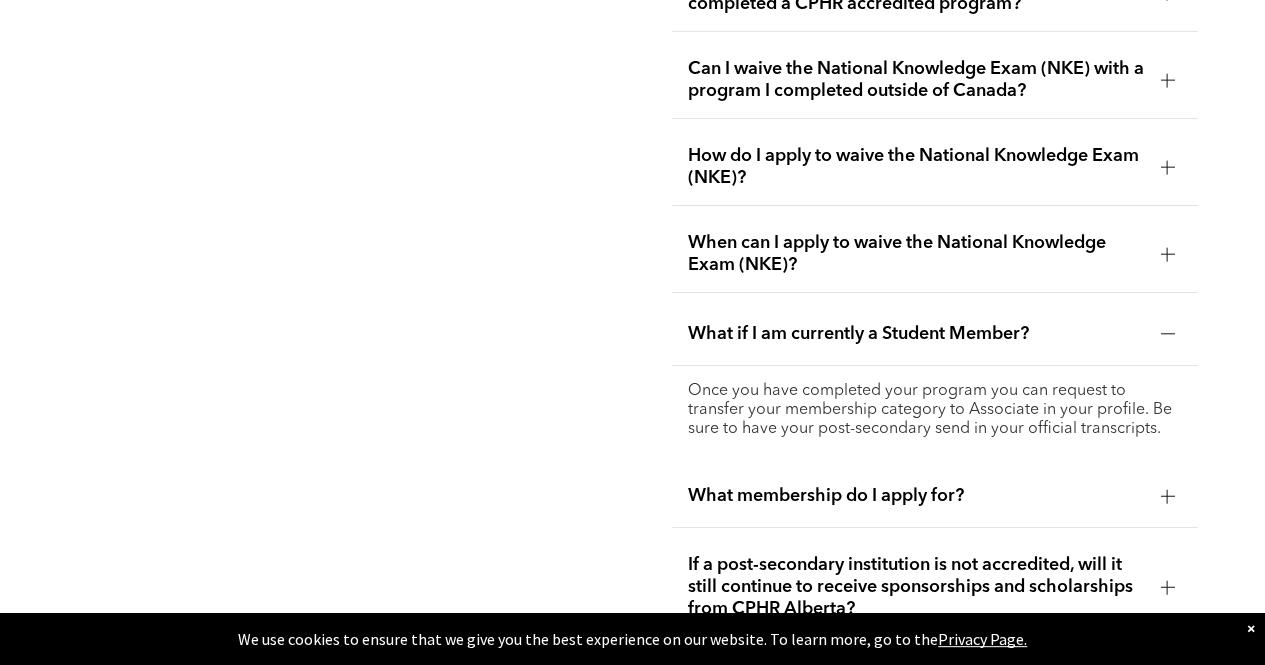 click at bounding box center (1167, 334) 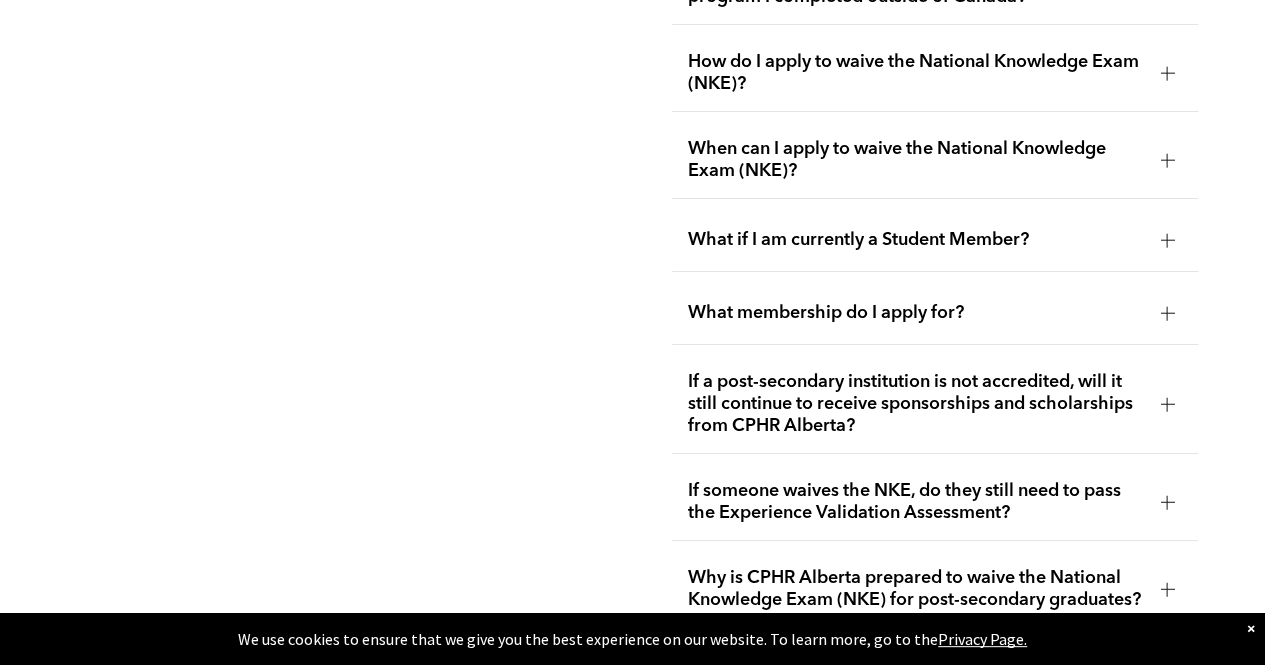 scroll, scrollTop: 3562, scrollLeft: 0, axis: vertical 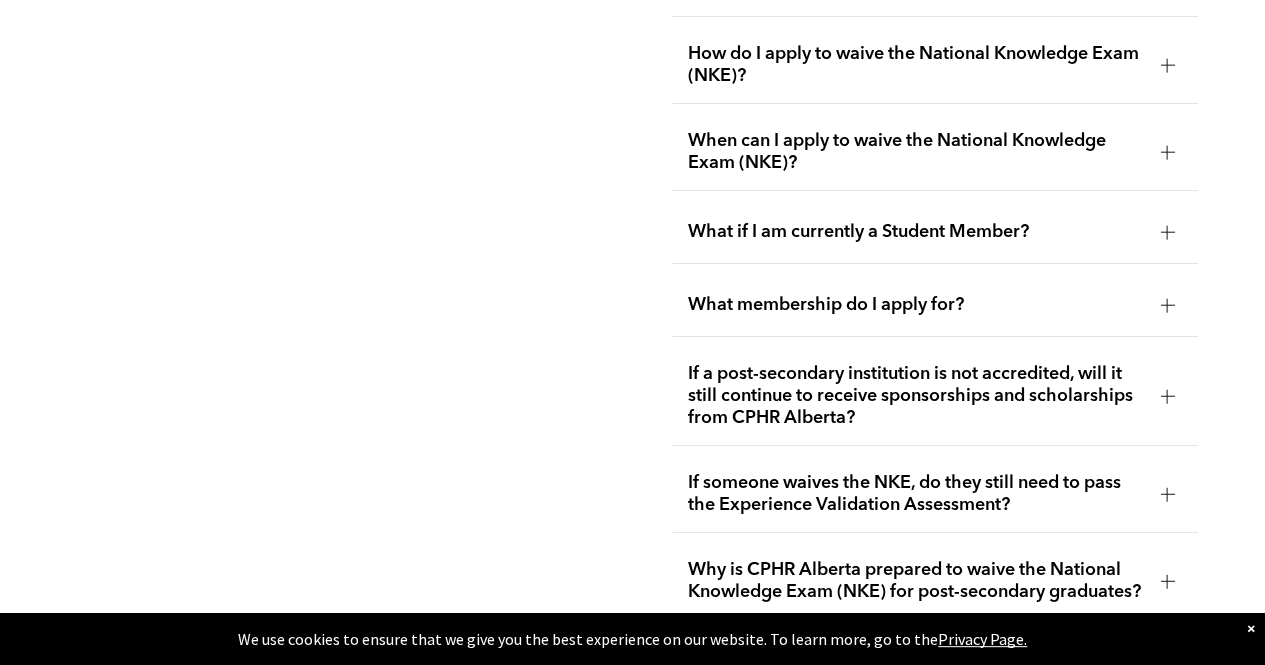 click at bounding box center [1167, 305] 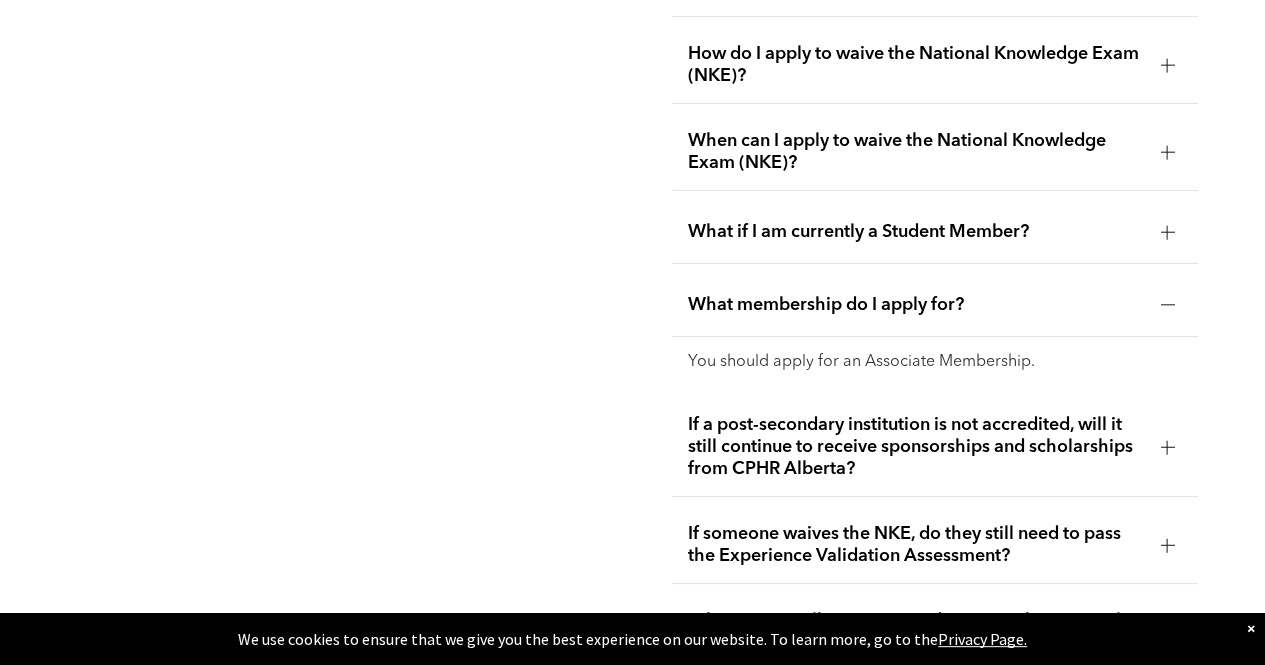 click at bounding box center (1167, 305) 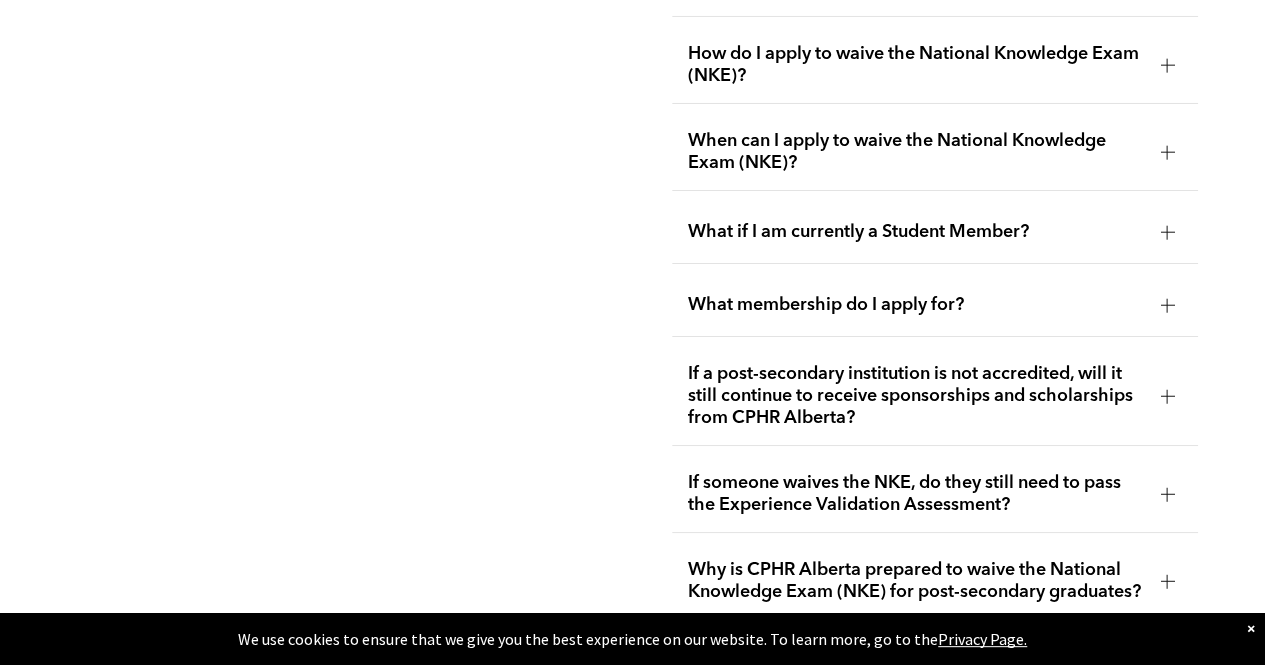 click at bounding box center [1167, 396] 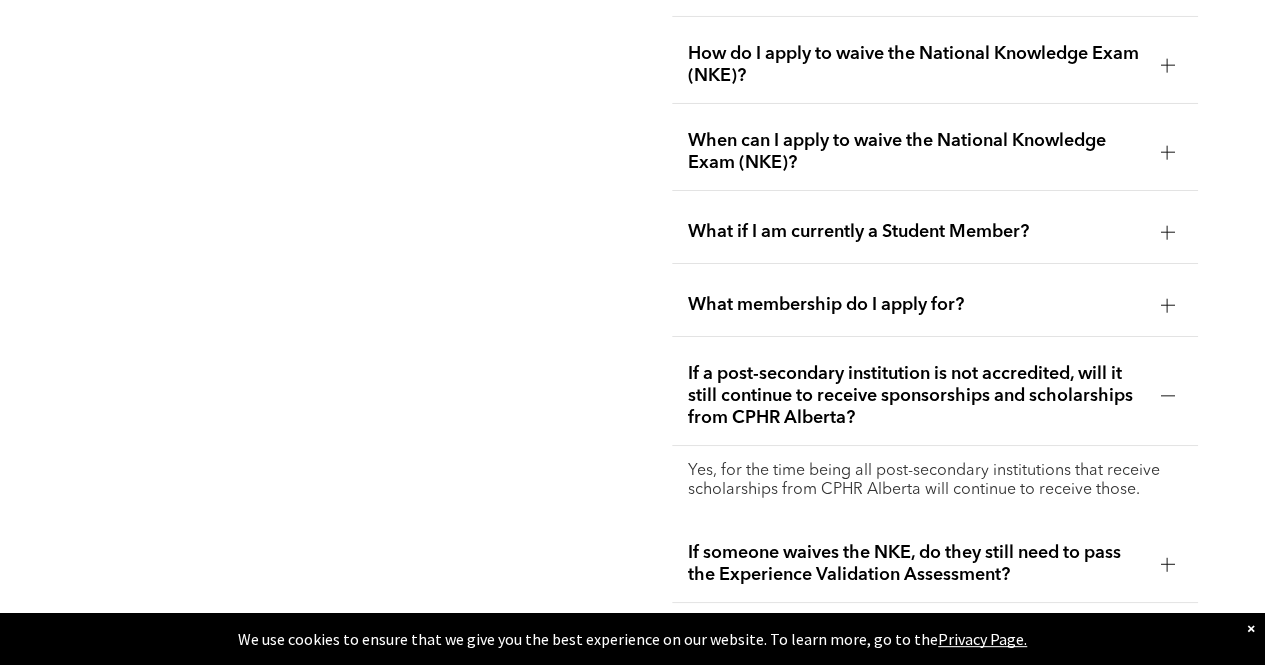 click at bounding box center [1167, 396] 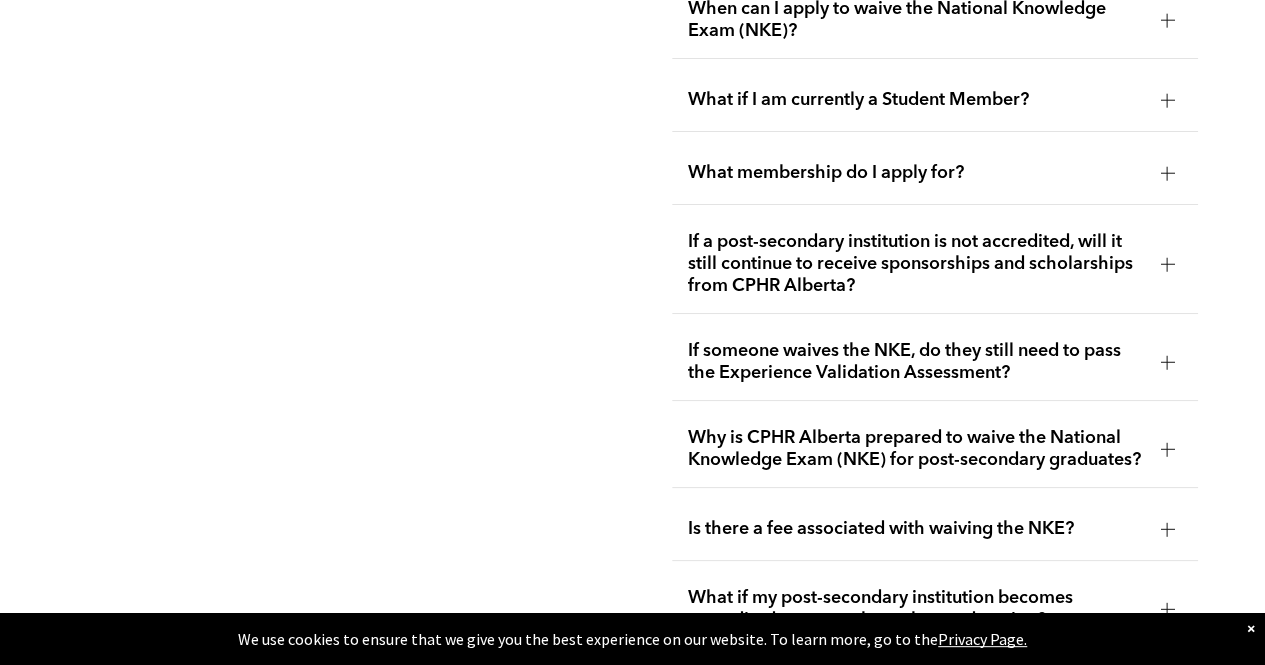 scroll, scrollTop: 3699, scrollLeft: 0, axis: vertical 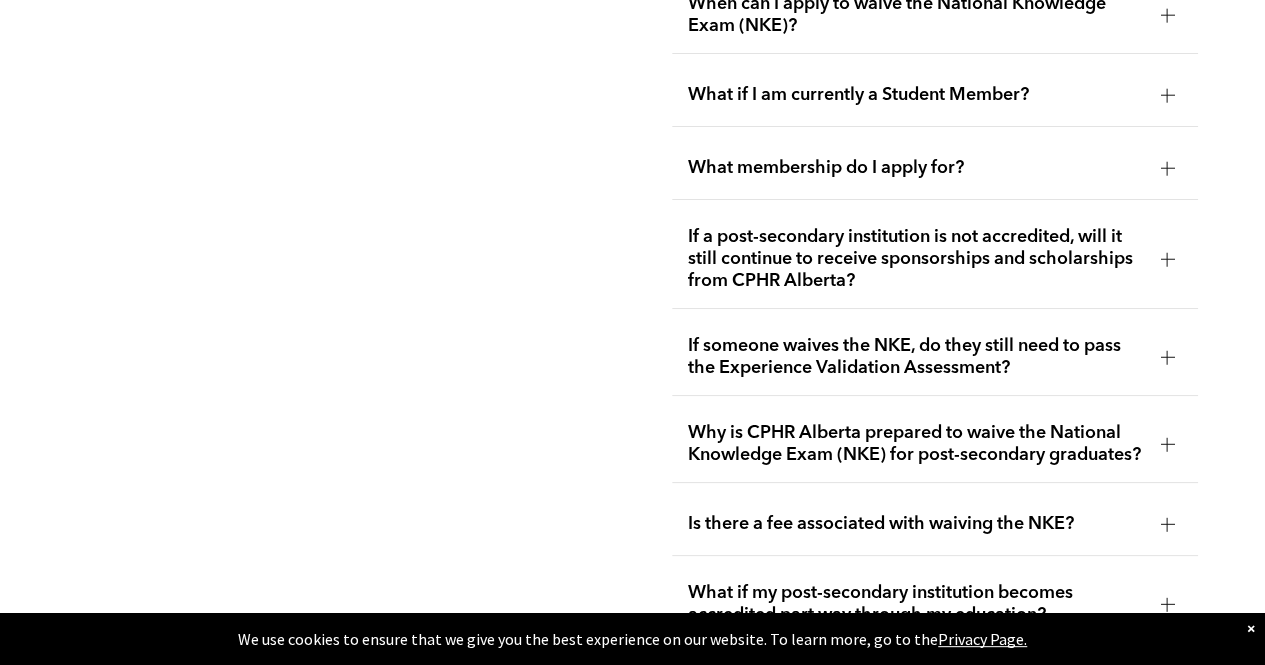 click at bounding box center (1167, 357) 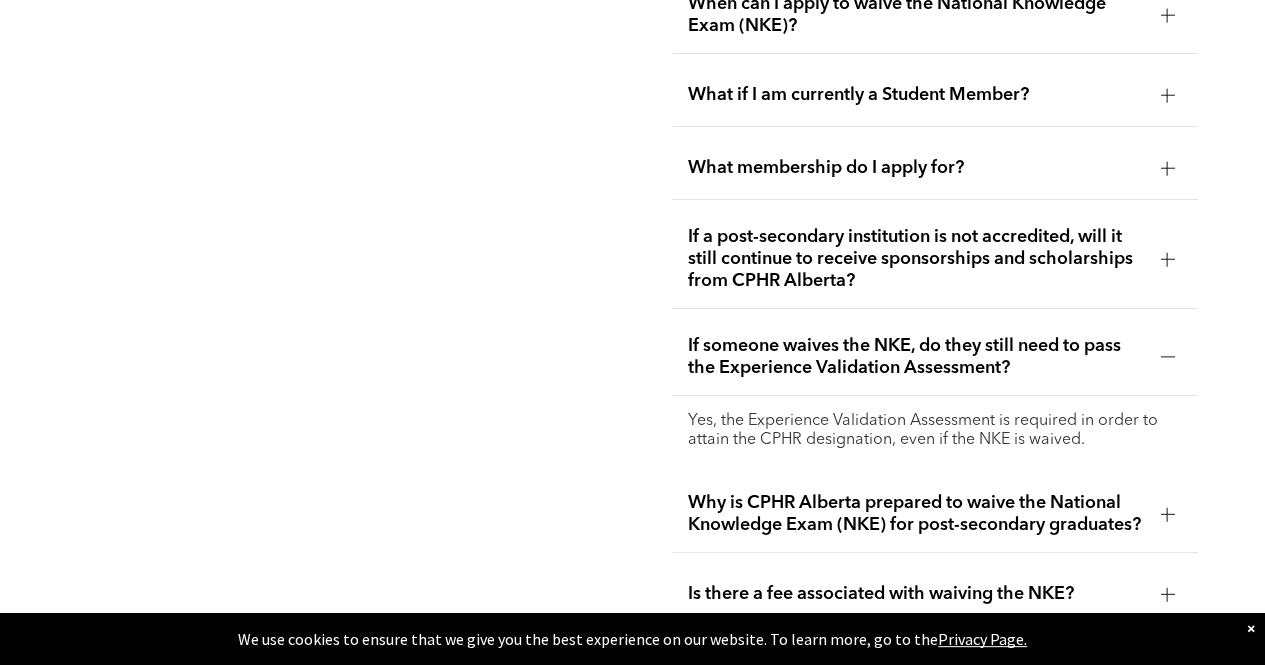 click at bounding box center [1167, 357] 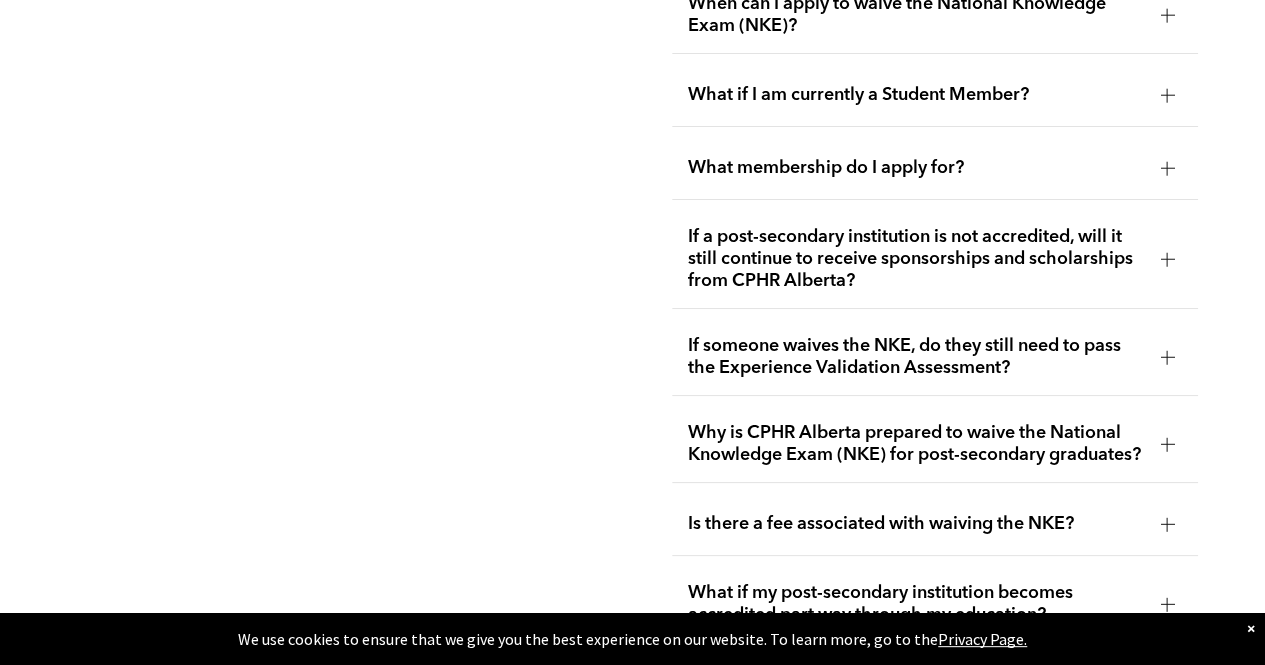 click at bounding box center [1167, 444] 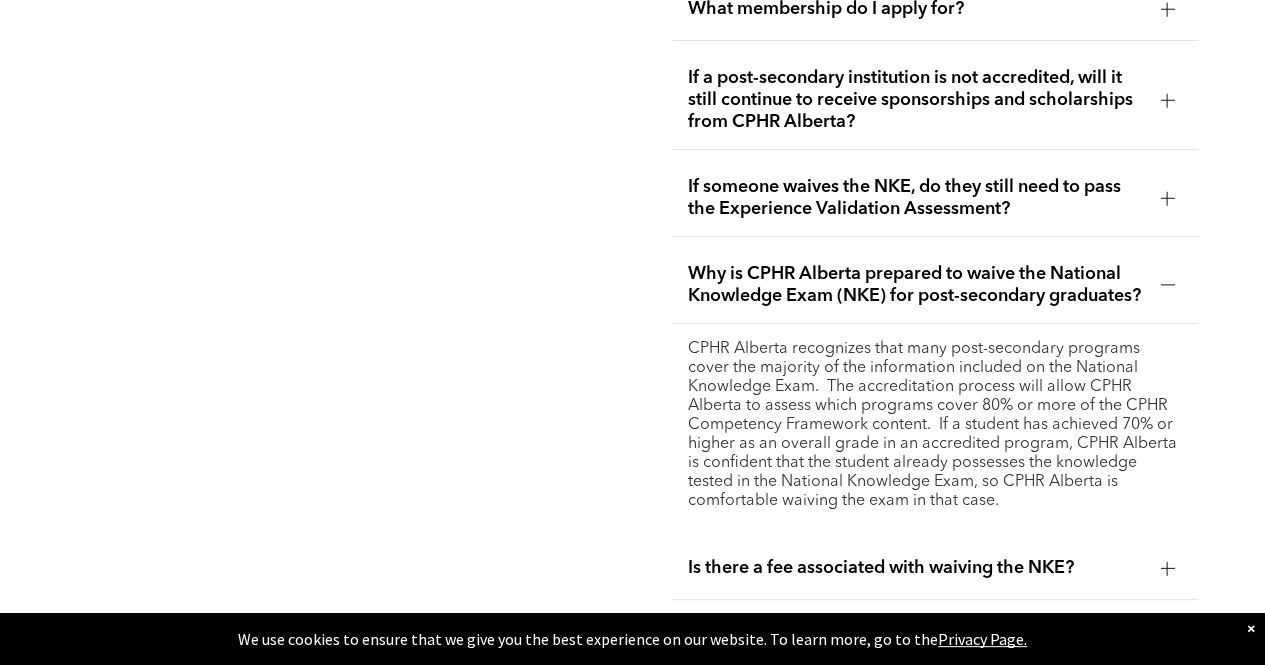 scroll, scrollTop: 3859, scrollLeft: 0, axis: vertical 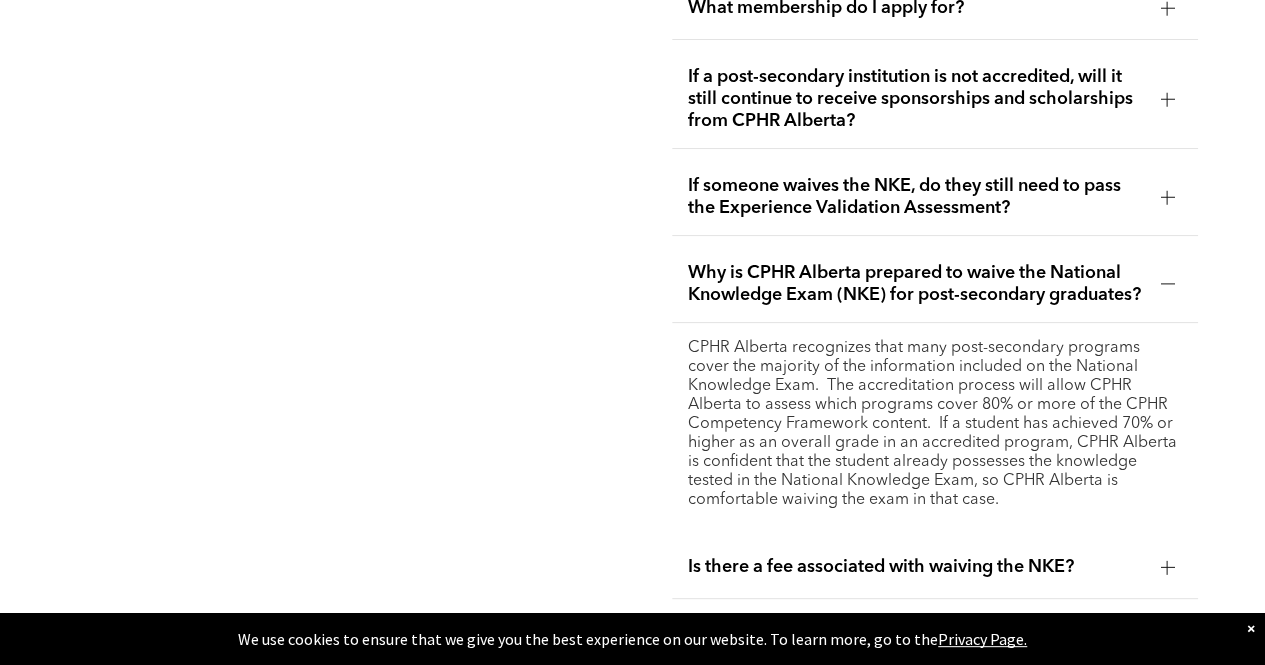 click at bounding box center [1167, 284] 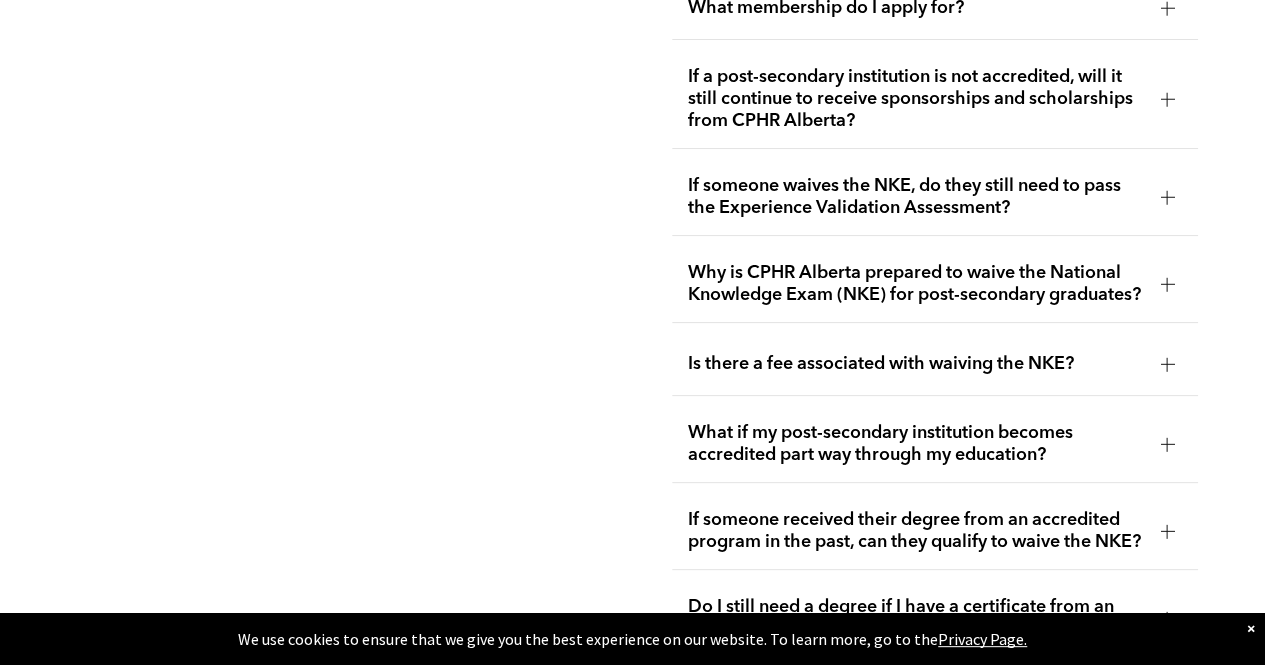 click at bounding box center [1167, 364] 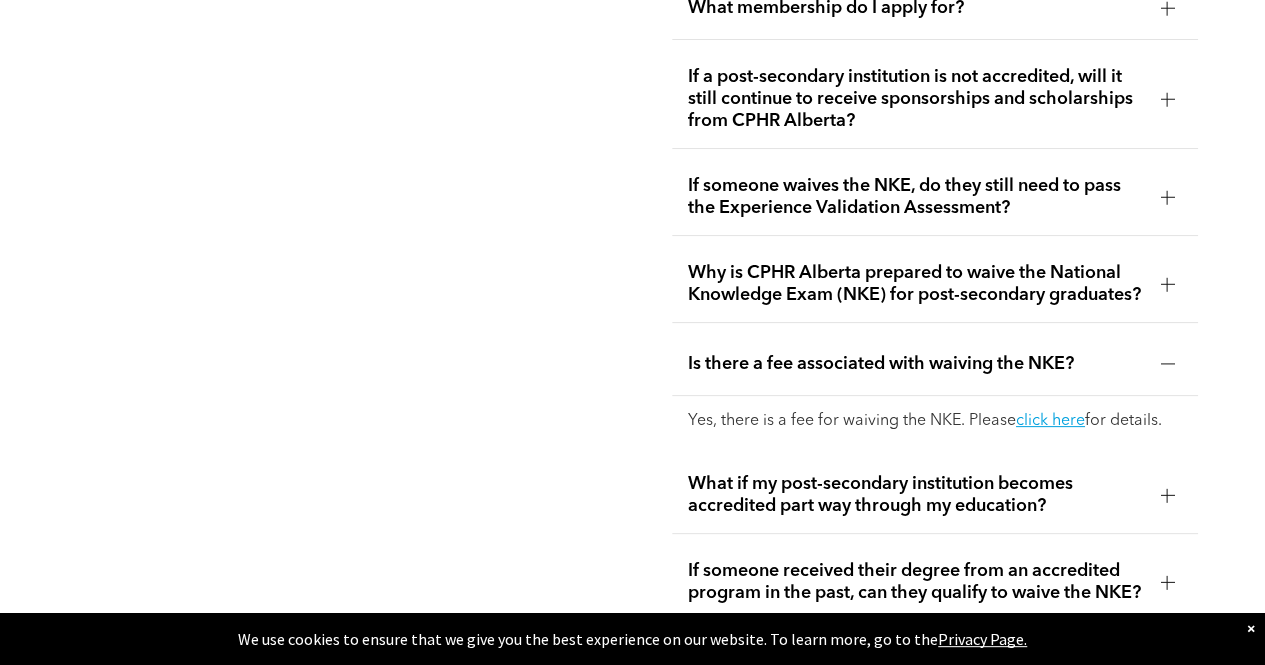 click at bounding box center [1167, 364] 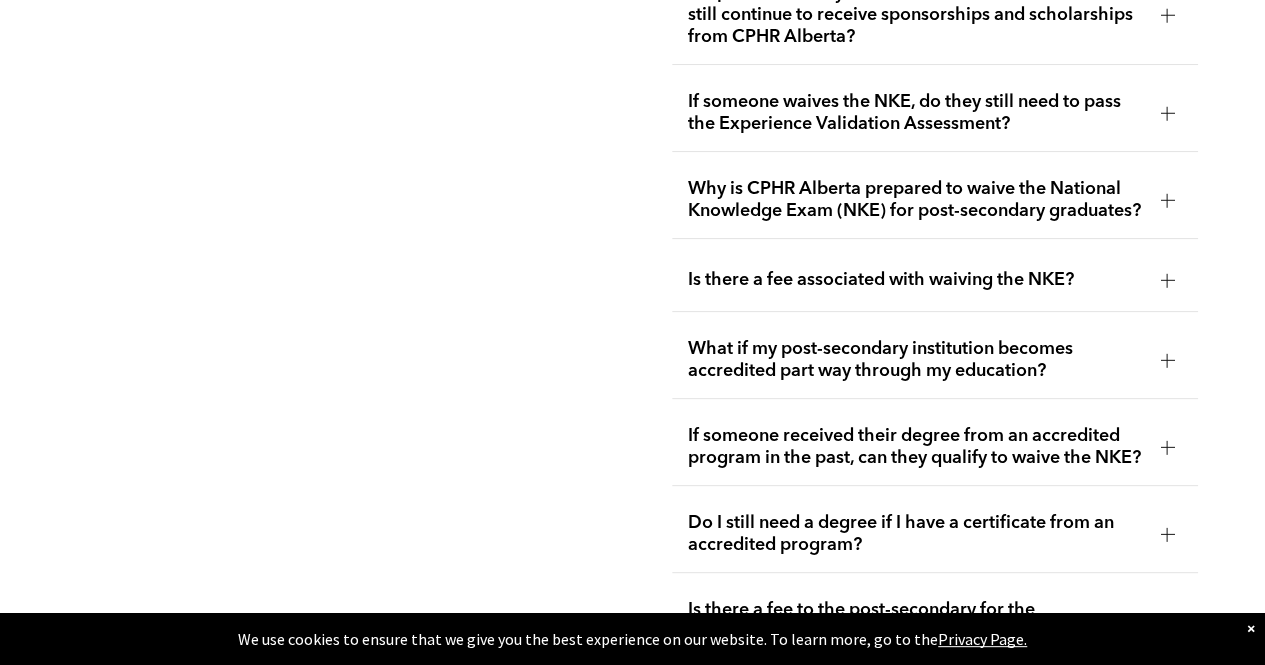 scroll, scrollTop: 3945, scrollLeft: 0, axis: vertical 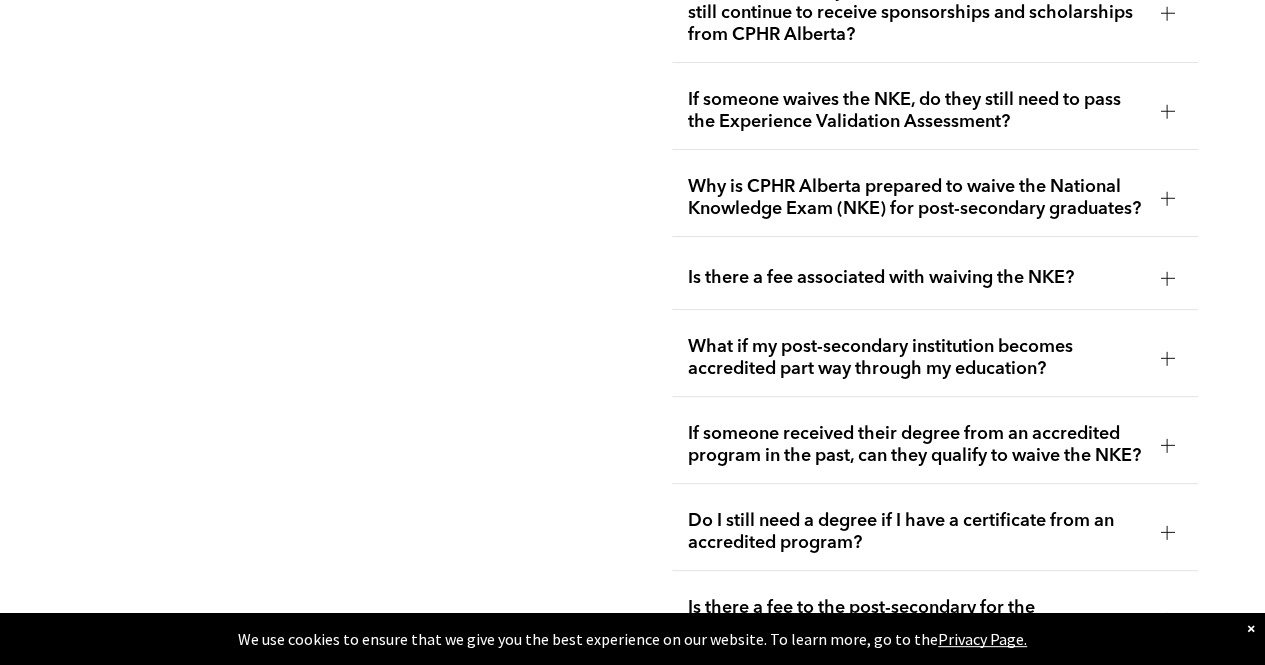 click at bounding box center [1167, 358] 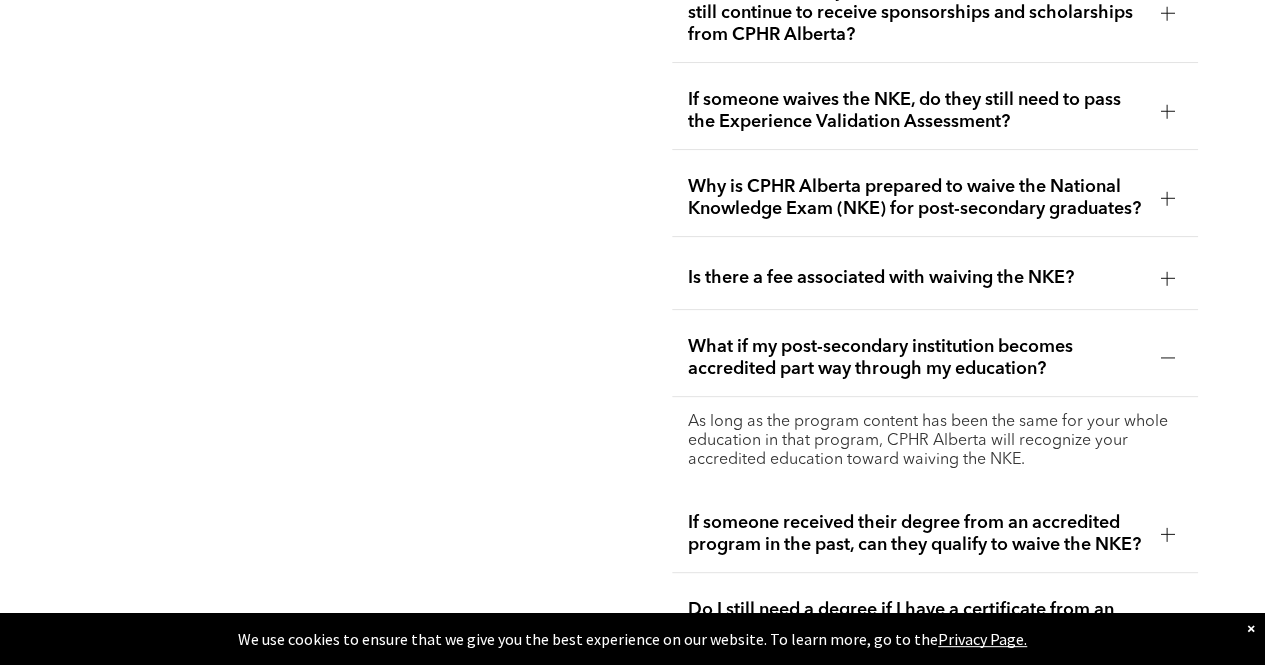 click at bounding box center (1167, 358) 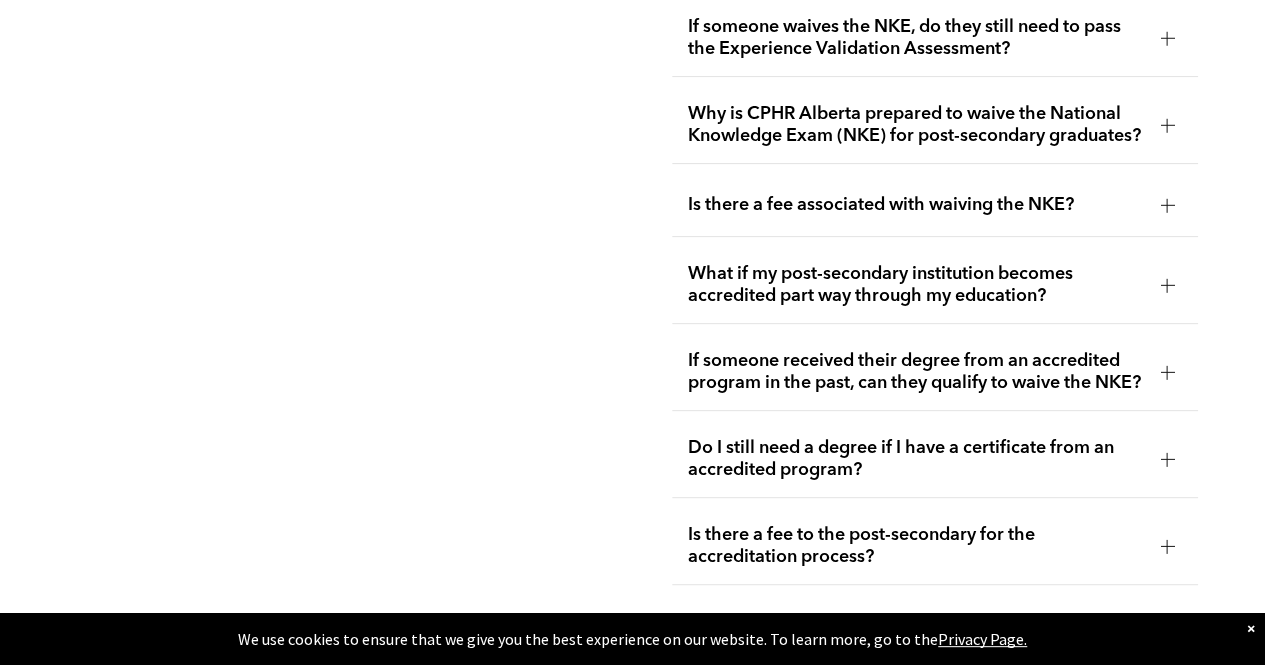 scroll, scrollTop: 4018, scrollLeft: 0, axis: vertical 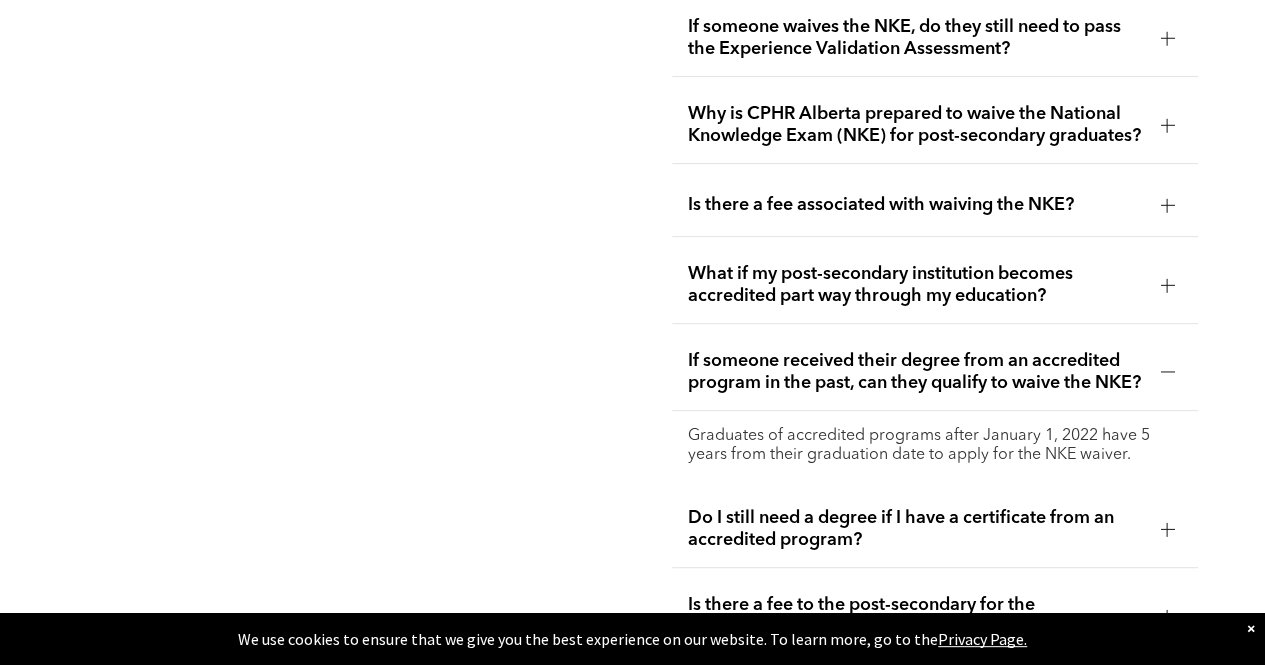 click at bounding box center [1167, 372] 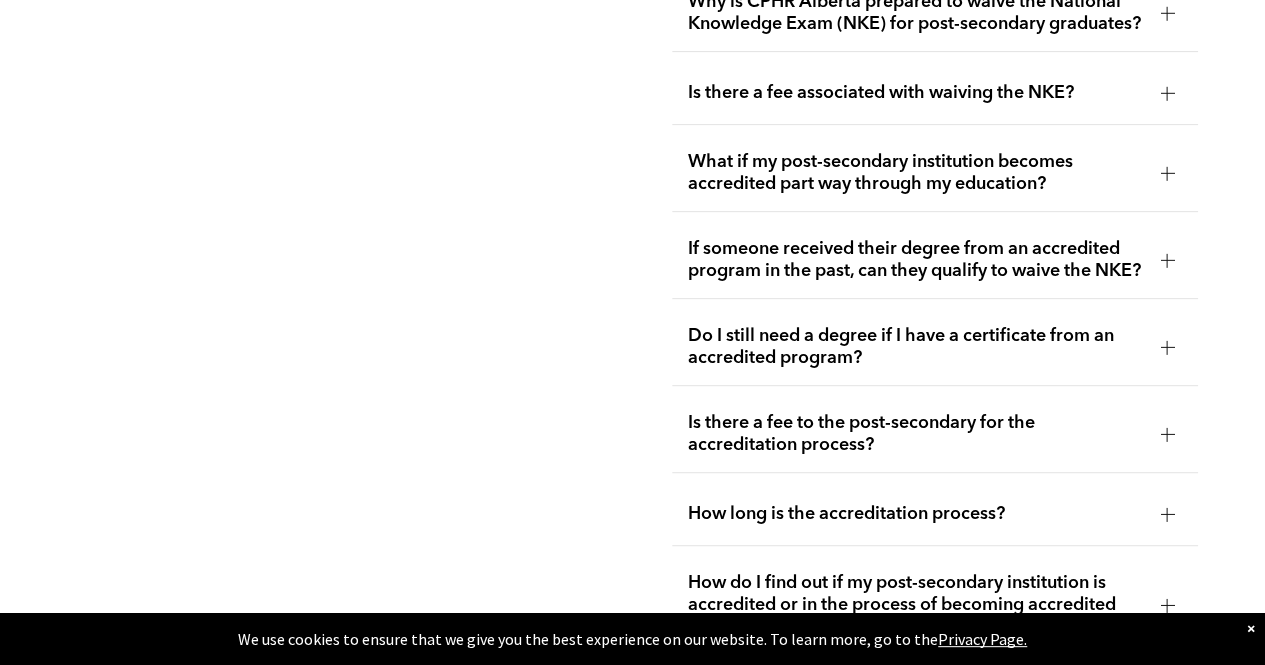 scroll, scrollTop: 4132, scrollLeft: 0, axis: vertical 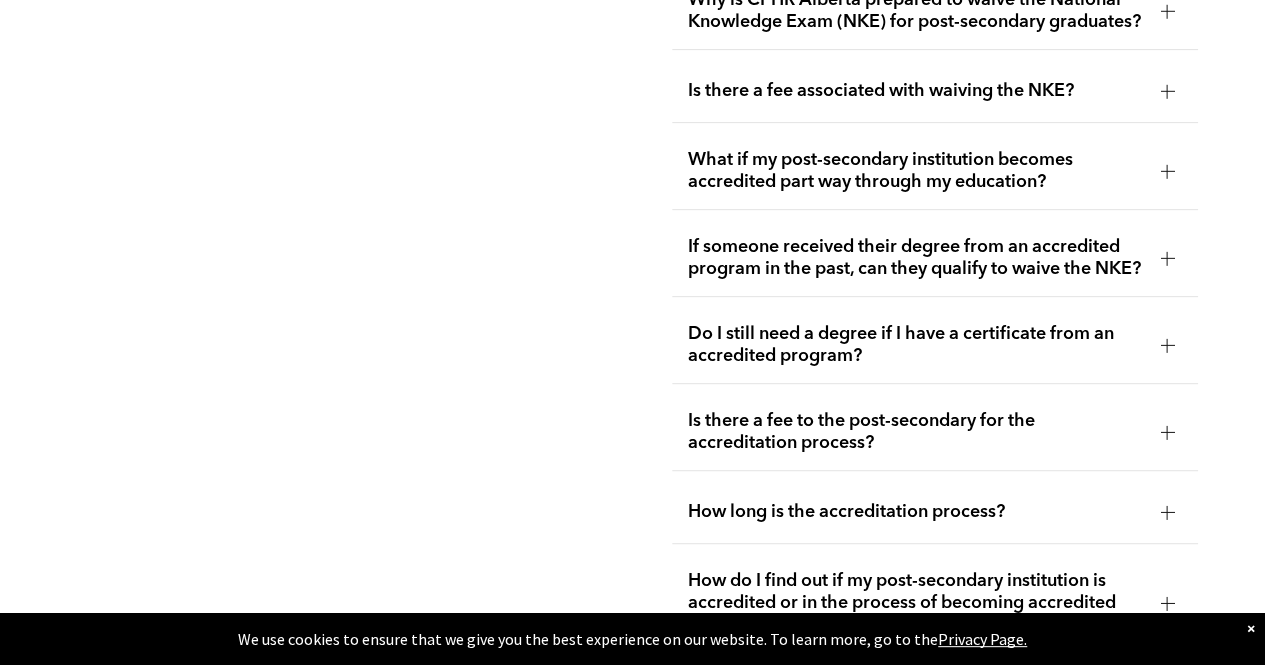click at bounding box center (1167, 345) 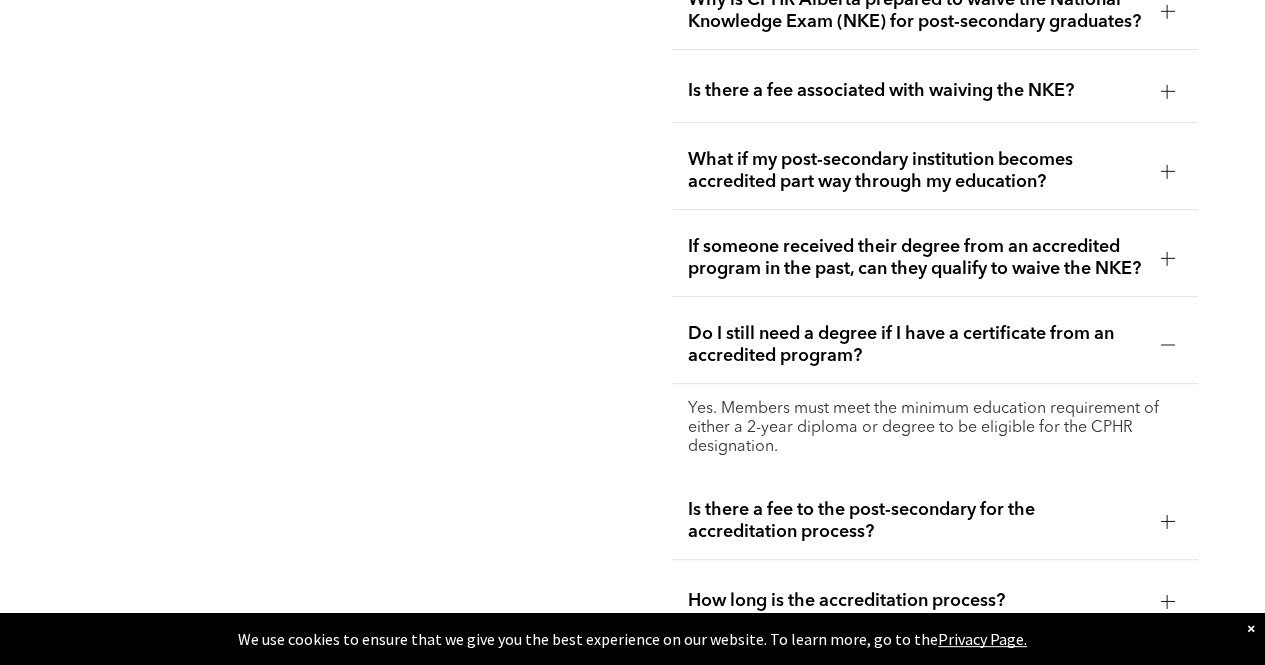 click at bounding box center [1167, 345] 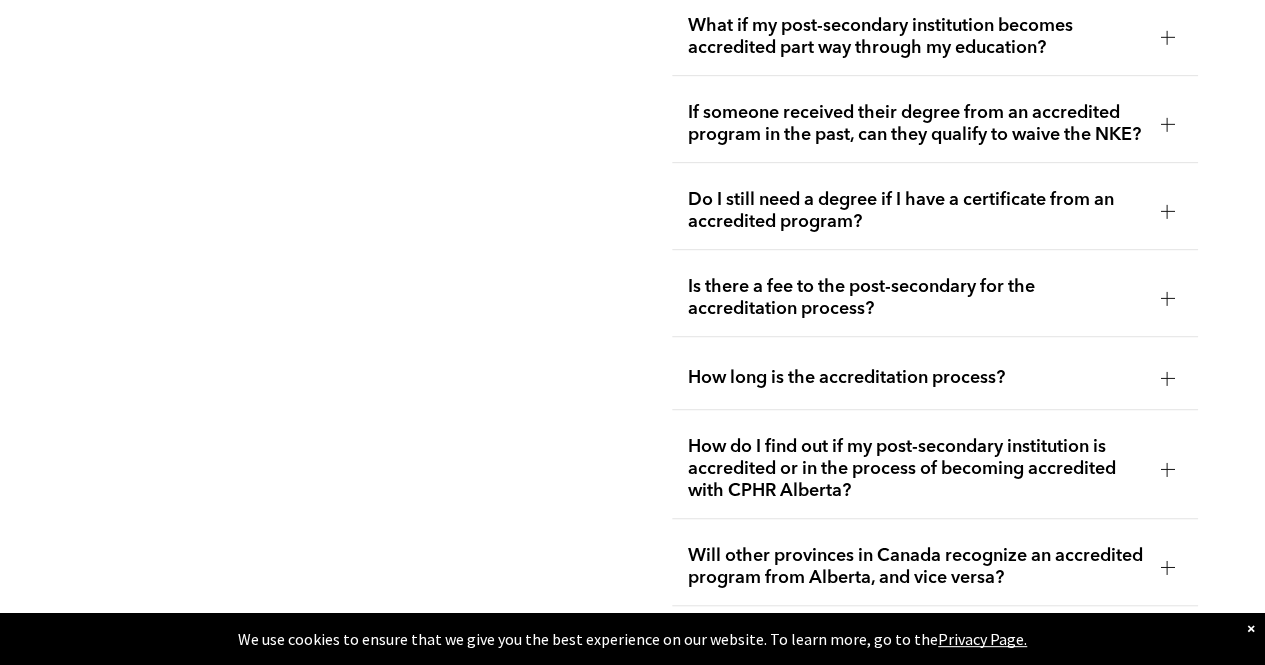 scroll, scrollTop: 4318, scrollLeft: 0, axis: vertical 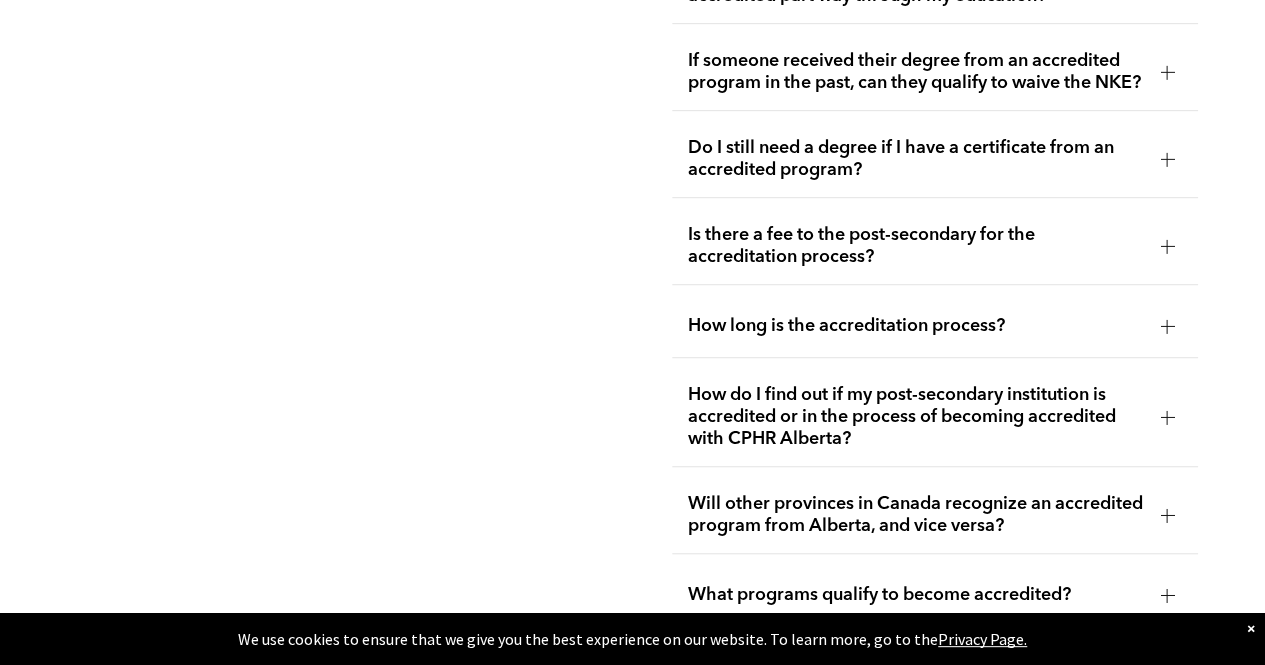 click at bounding box center (1167, 417) 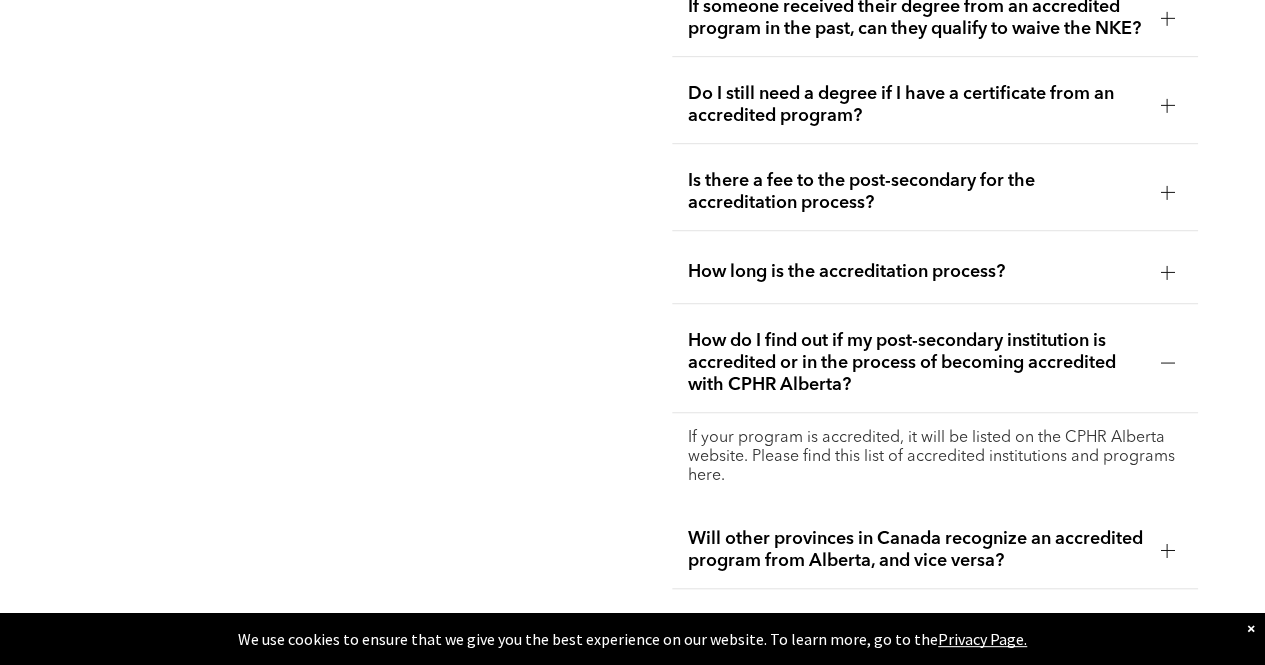 scroll, scrollTop: 4388, scrollLeft: 0, axis: vertical 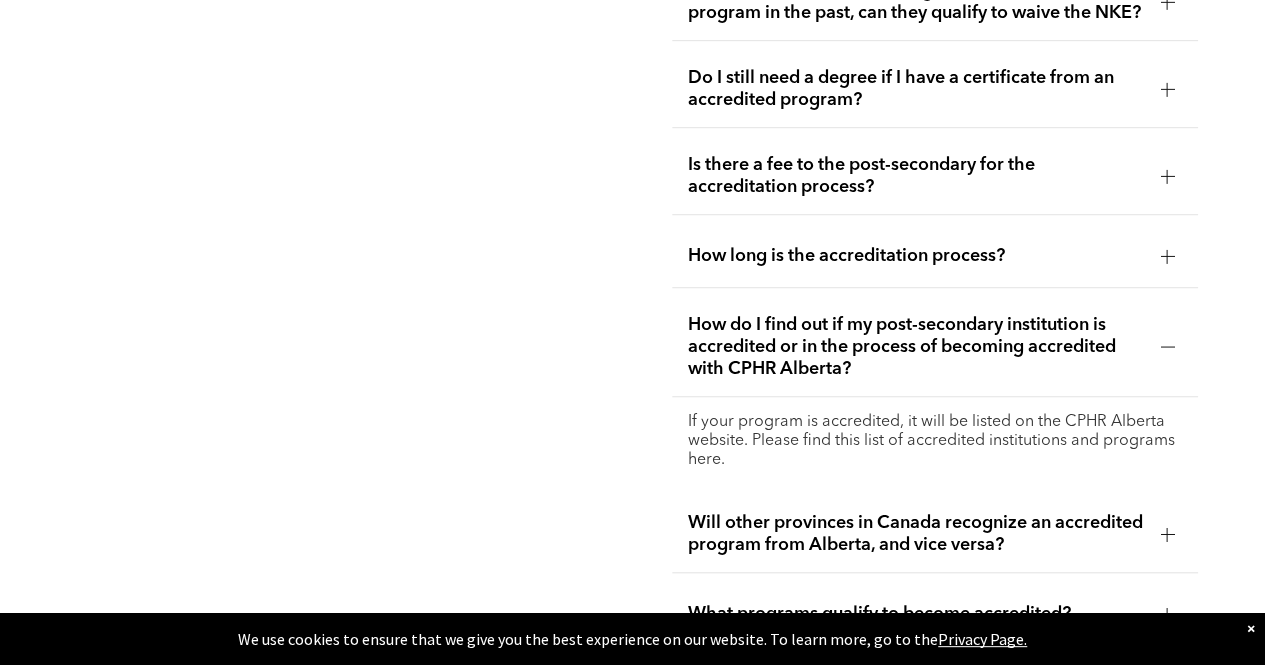click at bounding box center (1167, 347) 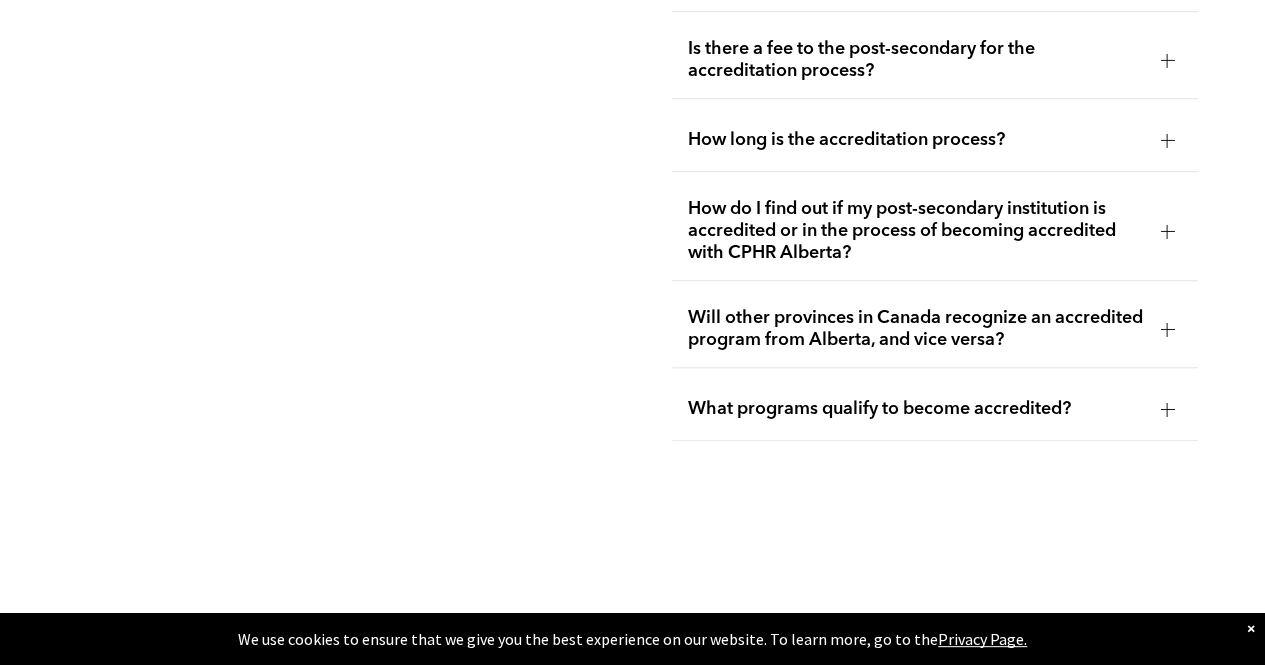 scroll, scrollTop: 4526, scrollLeft: 0, axis: vertical 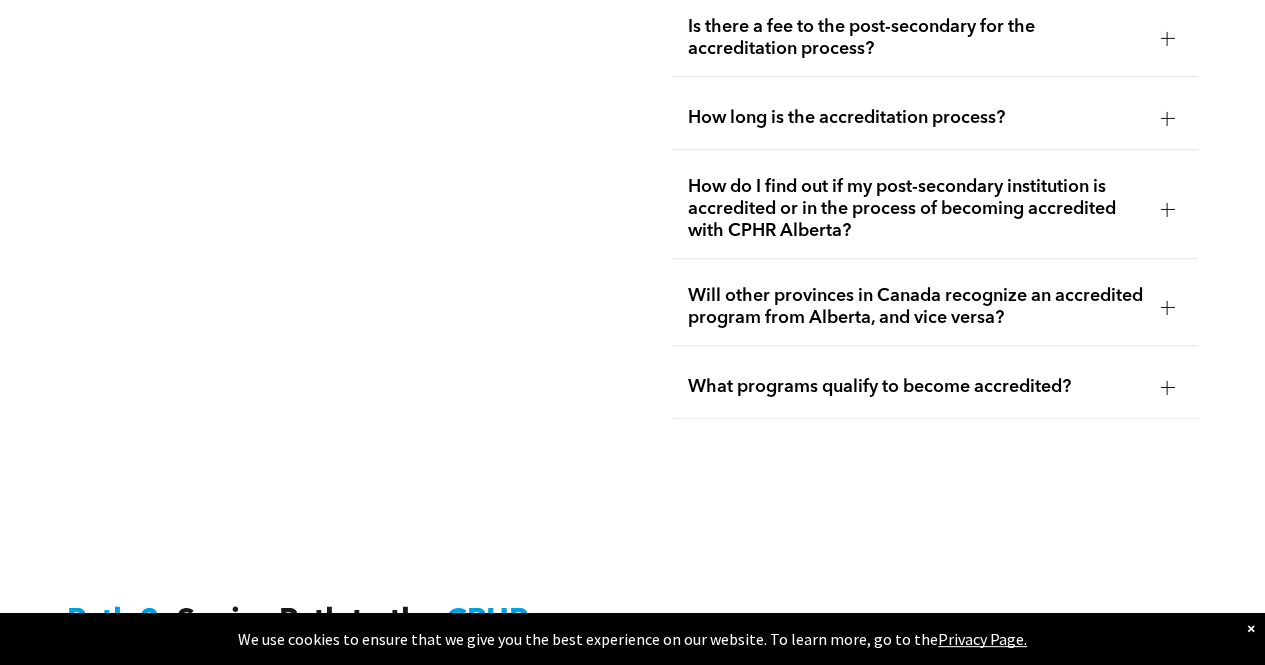 click at bounding box center [1167, 387] 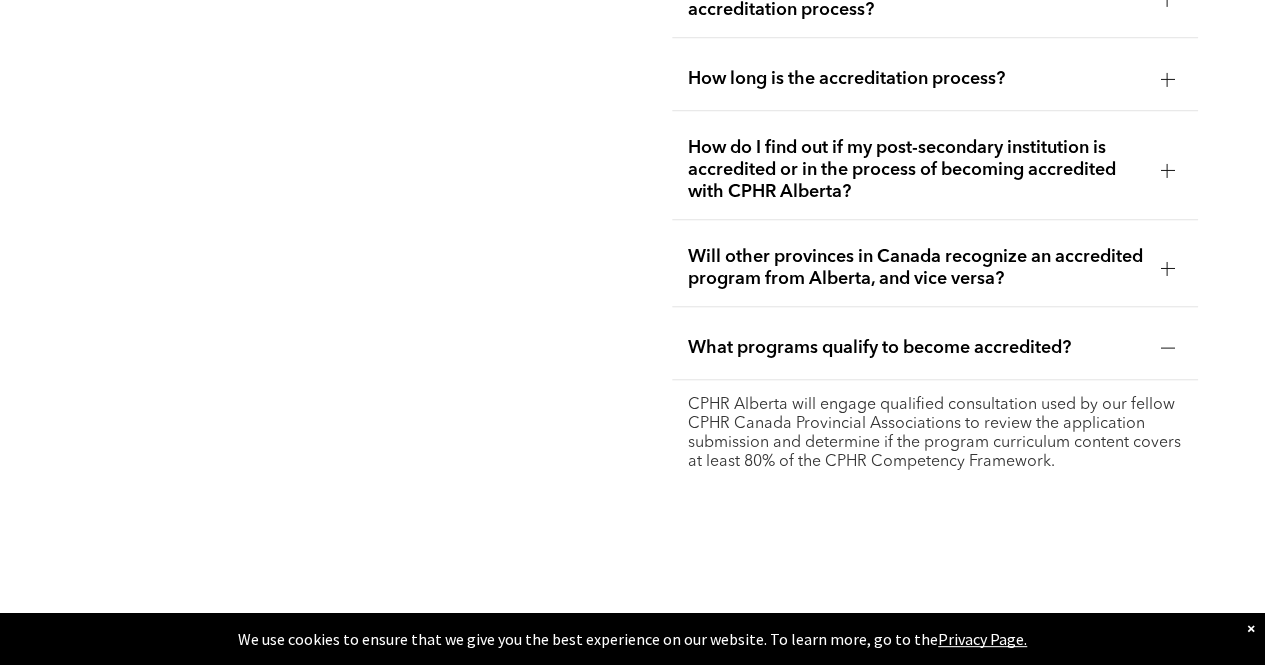 scroll, scrollTop: 4567, scrollLeft: 0, axis: vertical 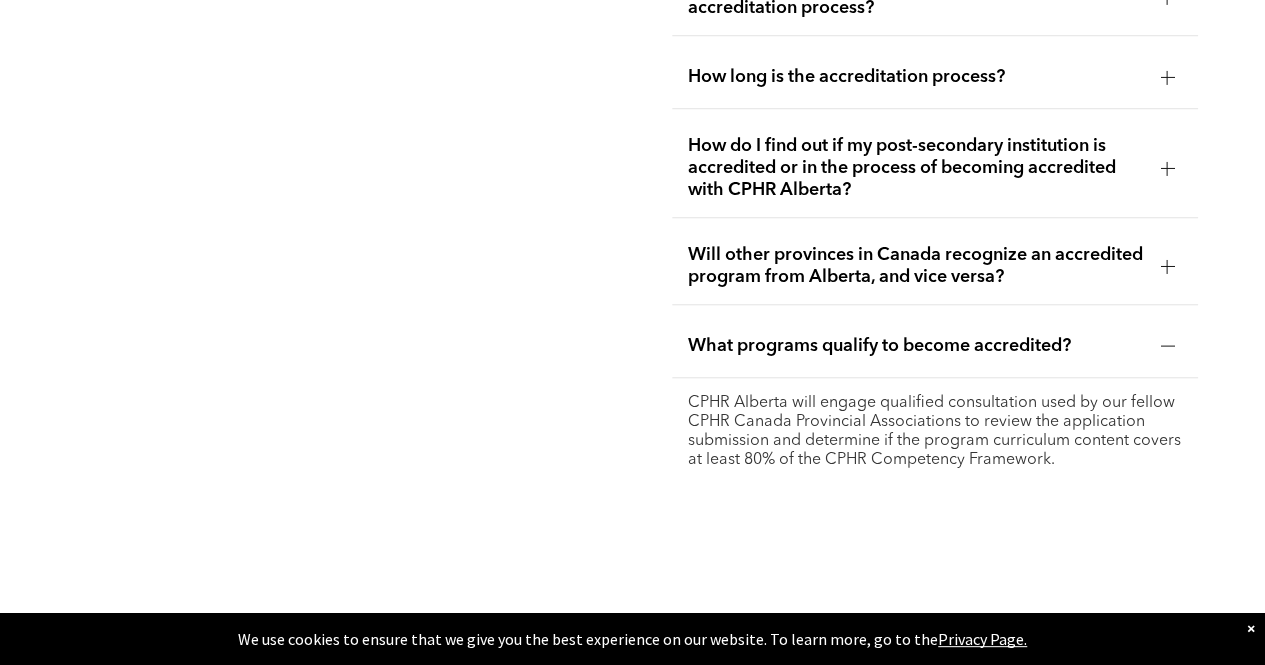 click at bounding box center [1167, 346] 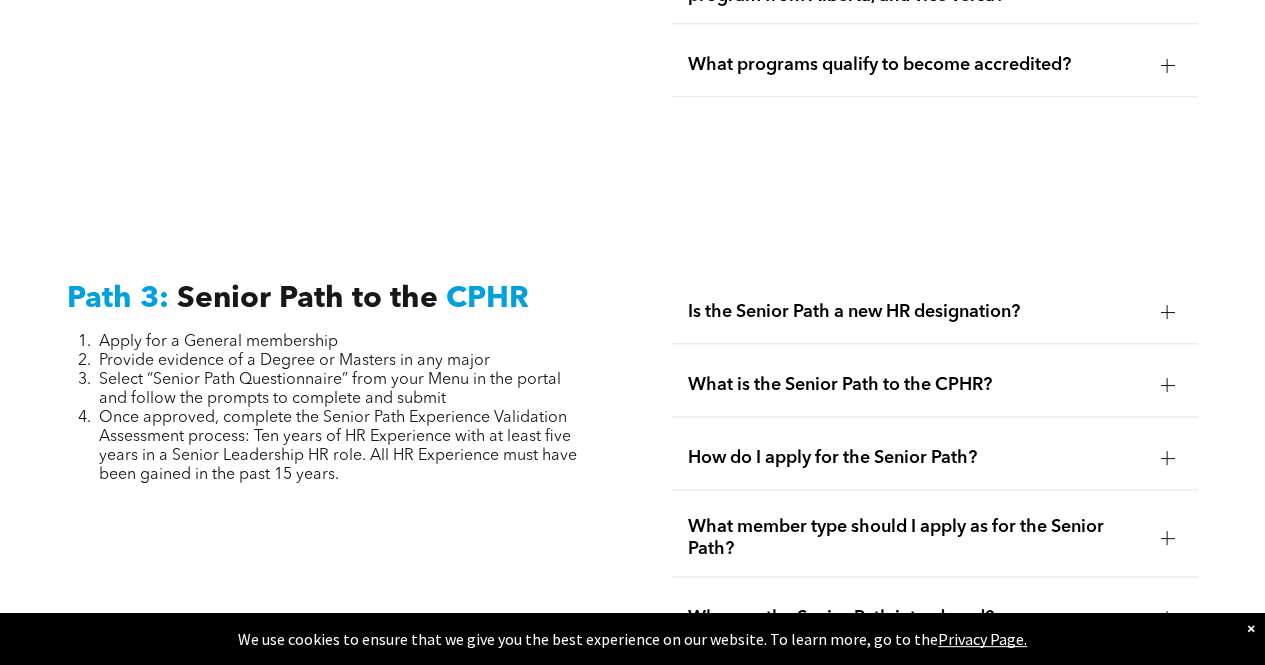 scroll, scrollTop: 4862, scrollLeft: 0, axis: vertical 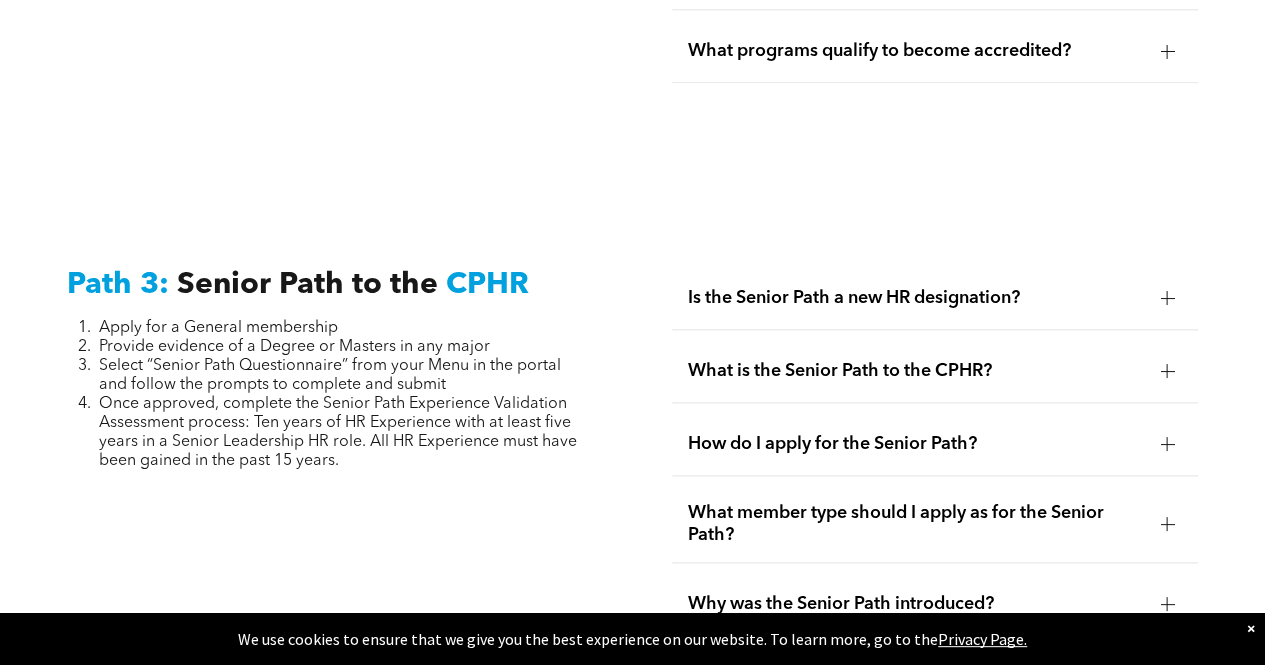 click at bounding box center [1167, 298] 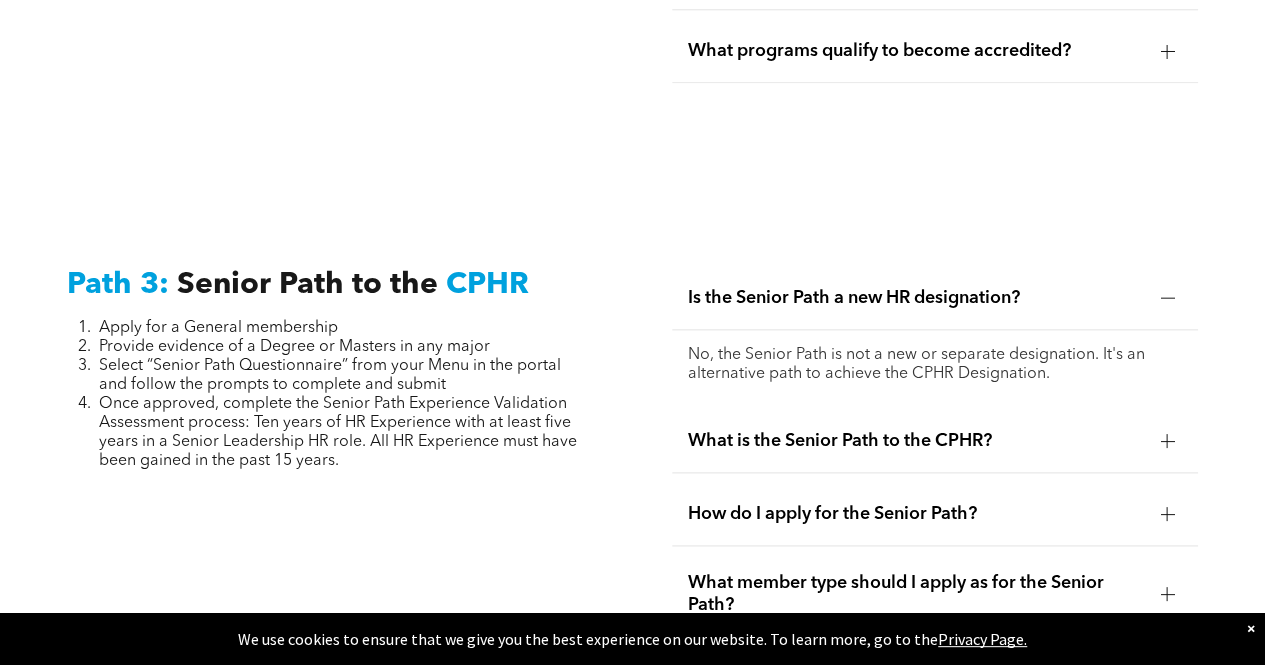 click at bounding box center (1167, 298) 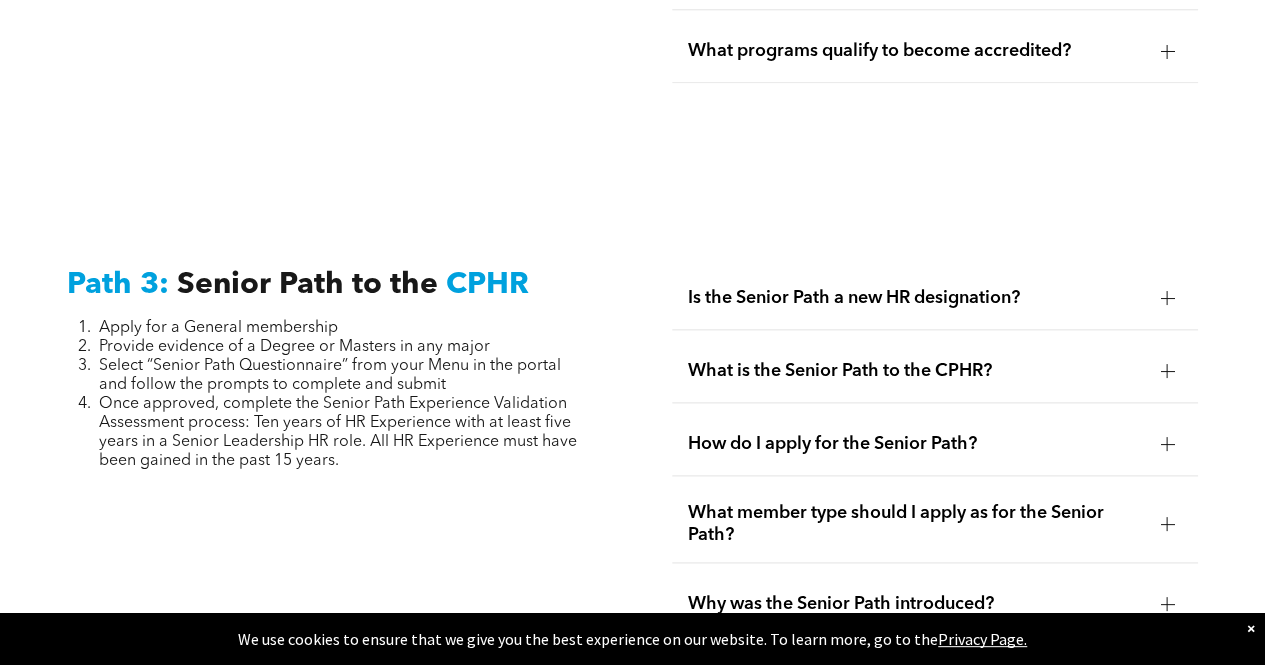 click at bounding box center [1167, 371] 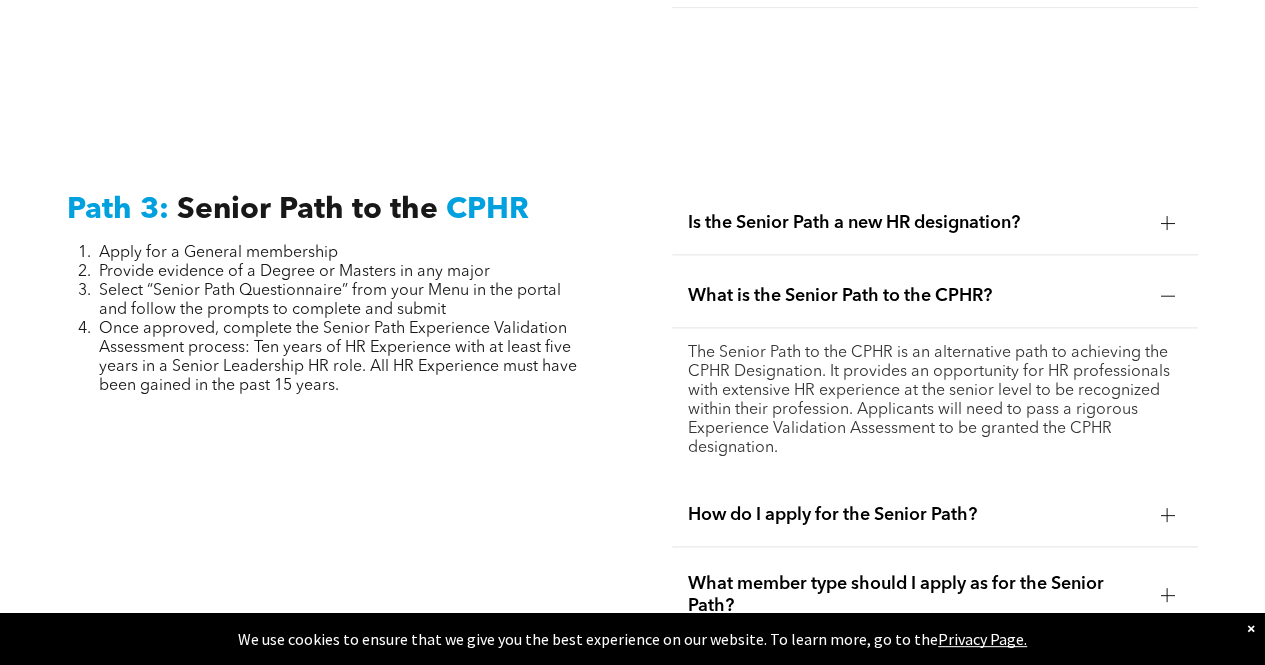 scroll, scrollTop: 4945, scrollLeft: 0, axis: vertical 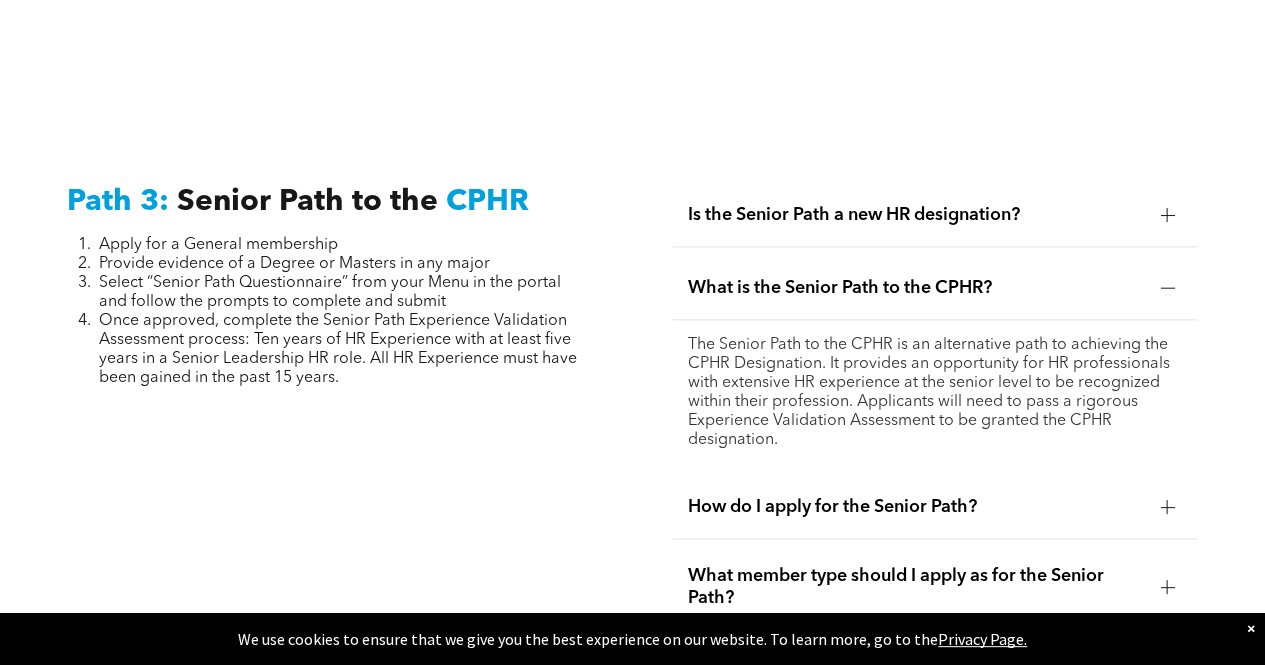 click at bounding box center [1167, 288] 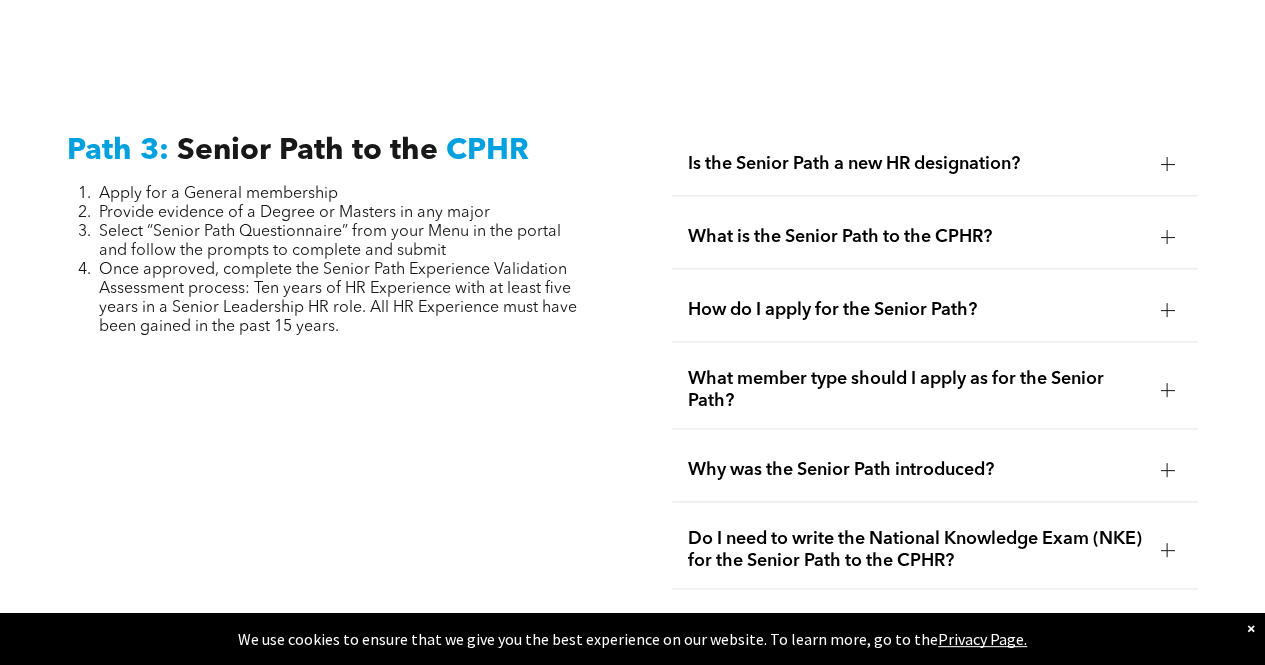 scroll, scrollTop: 5003, scrollLeft: 0, axis: vertical 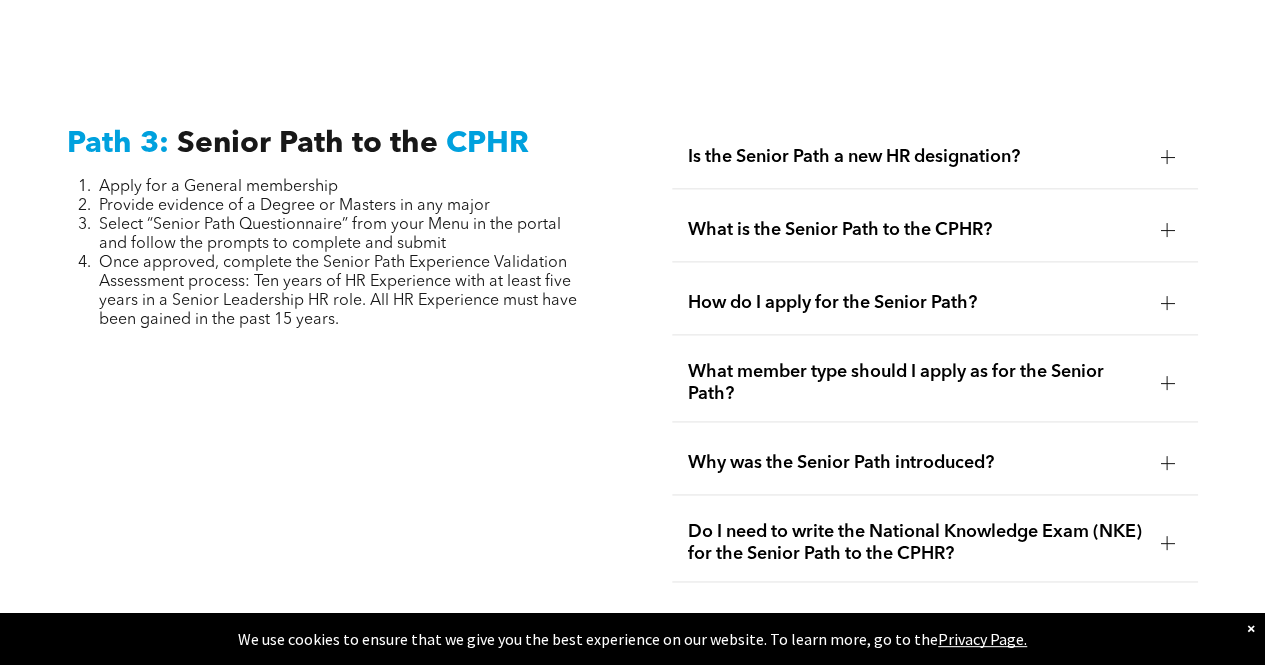 click on "How do I apply for the Senior Path?" at bounding box center [935, 303] 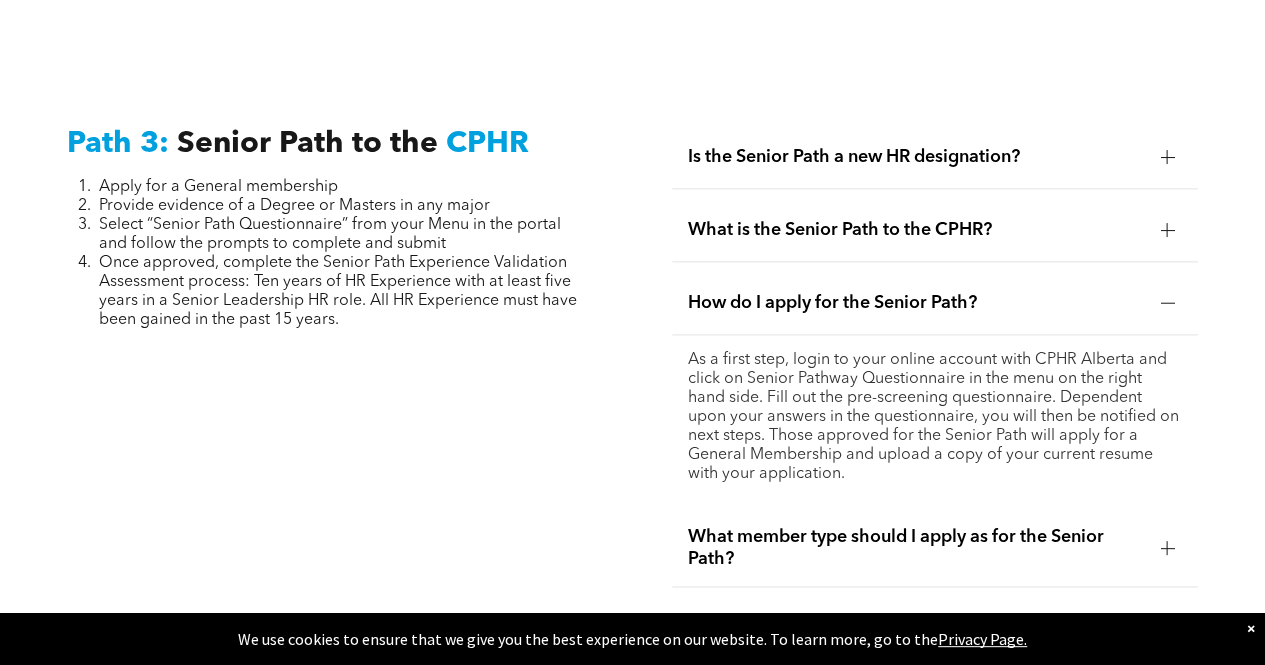click at bounding box center [1167, 303] 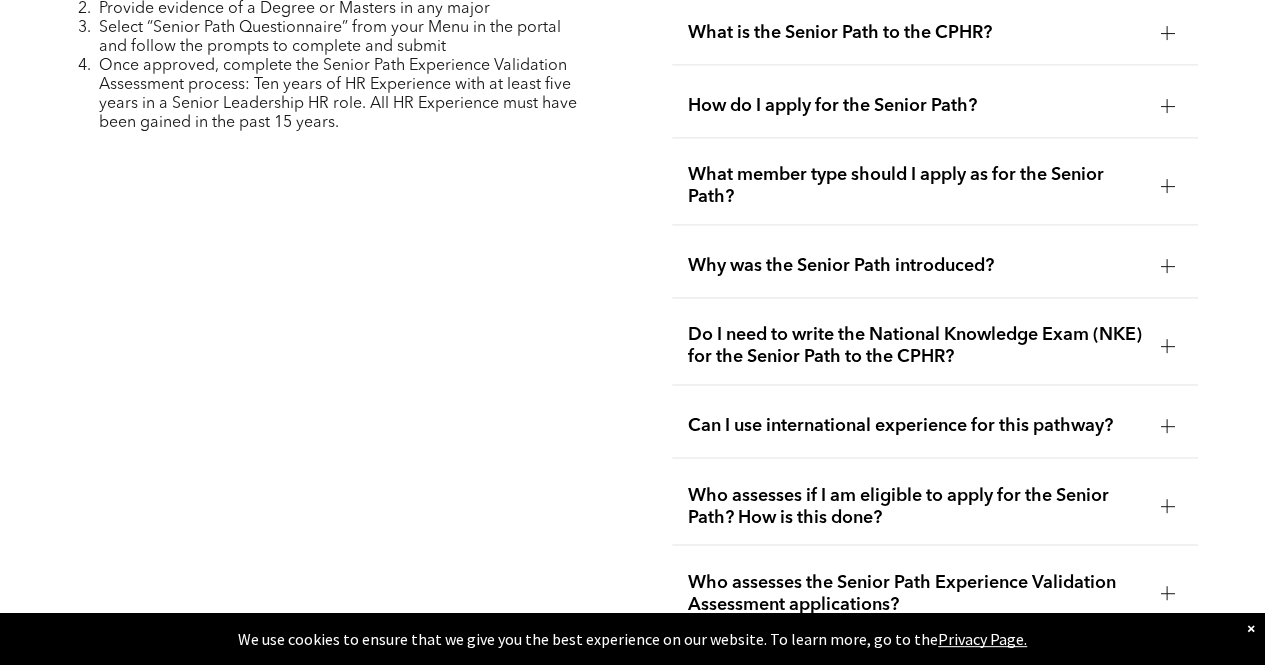 scroll, scrollTop: 5208, scrollLeft: 0, axis: vertical 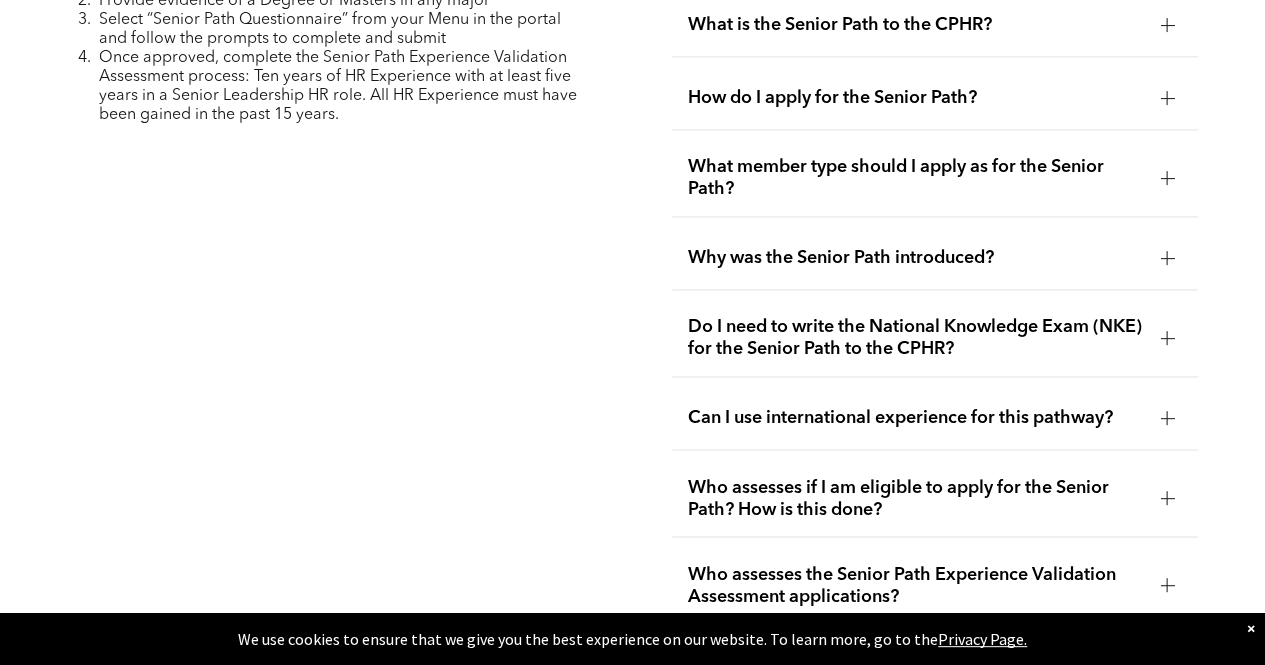 click at bounding box center [1167, 338] 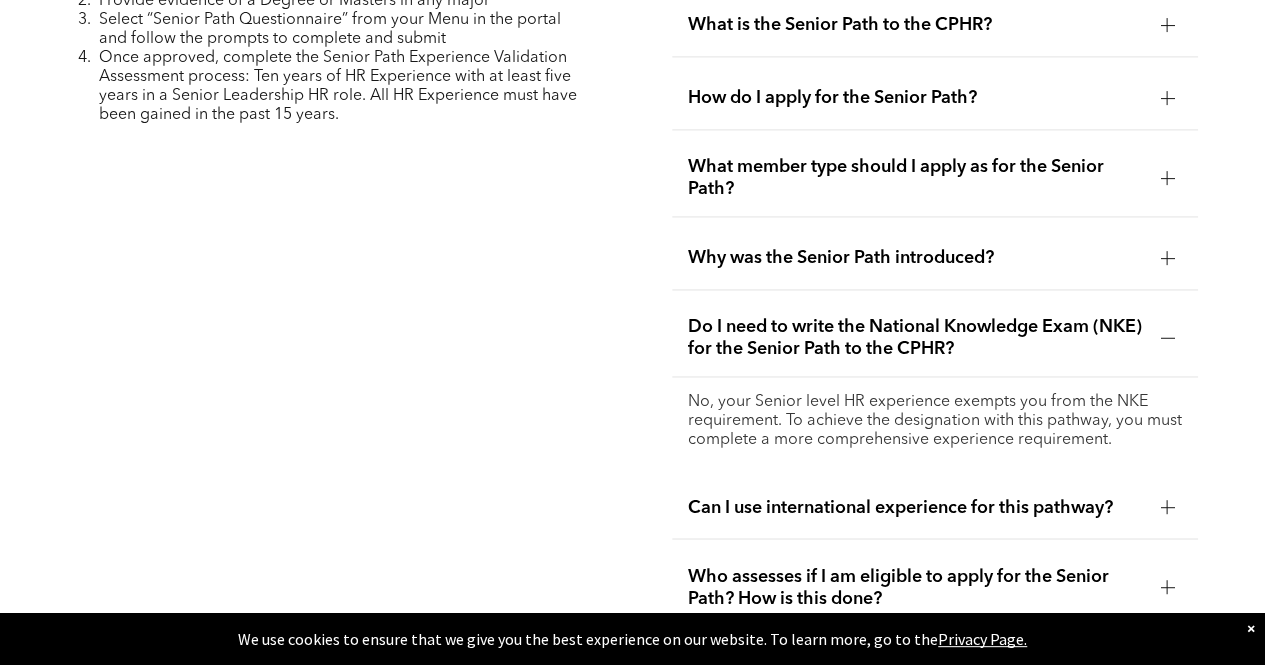 click at bounding box center [1167, 338] 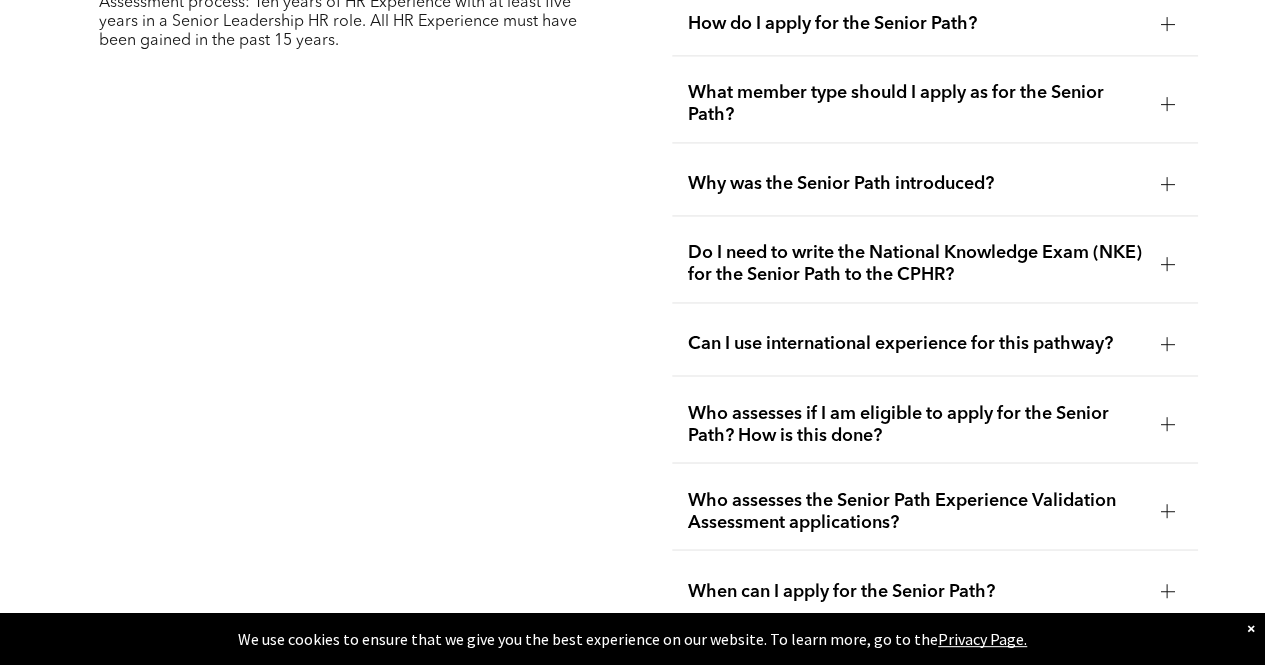 scroll, scrollTop: 5291, scrollLeft: 0, axis: vertical 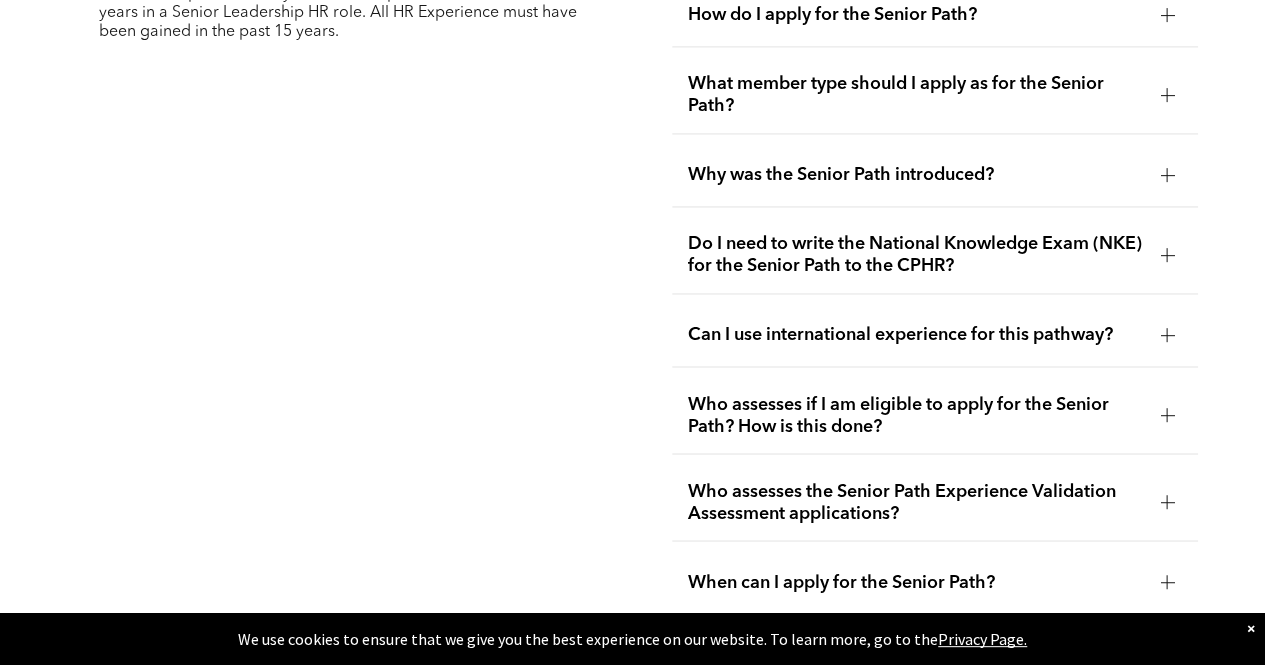 click at bounding box center (1167, 335) 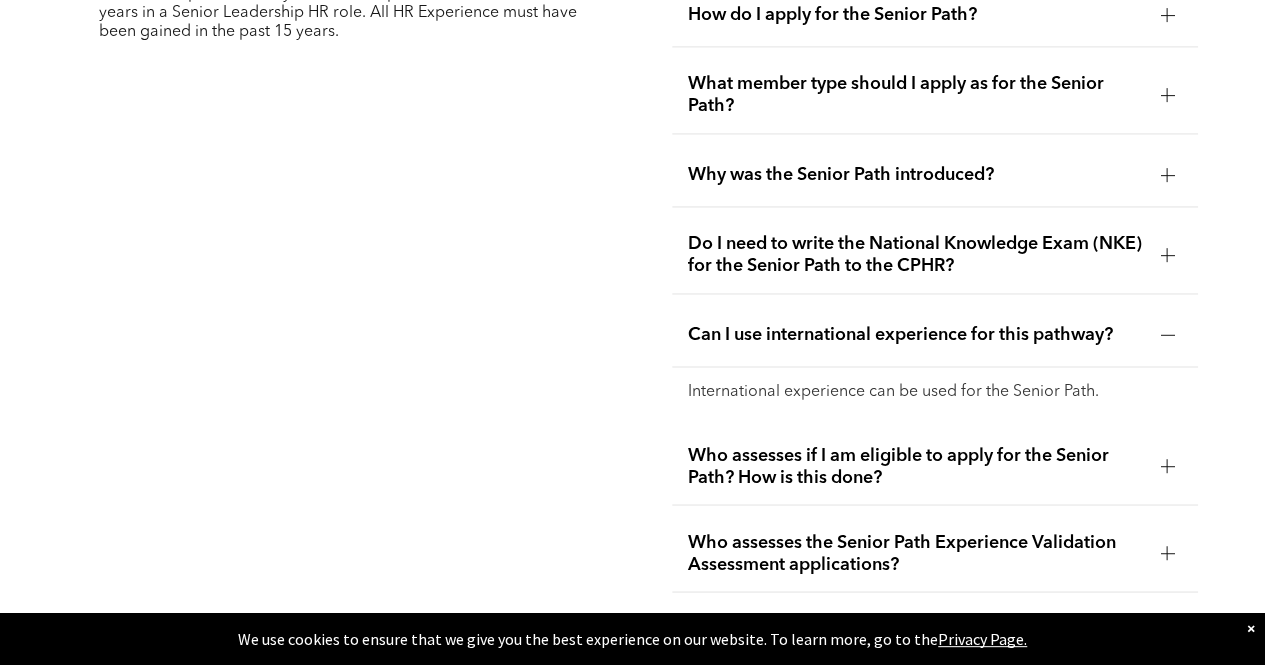 click at bounding box center (1167, 335) 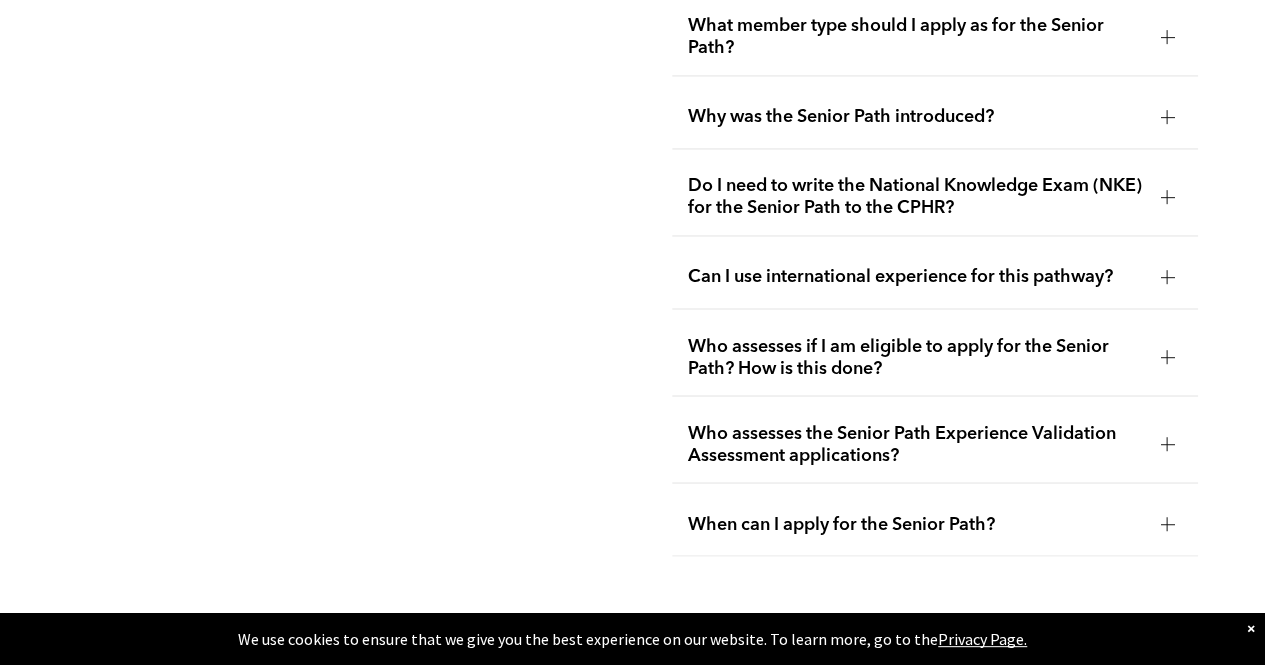 scroll, scrollTop: 5354, scrollLeft: 0, axis: vertical 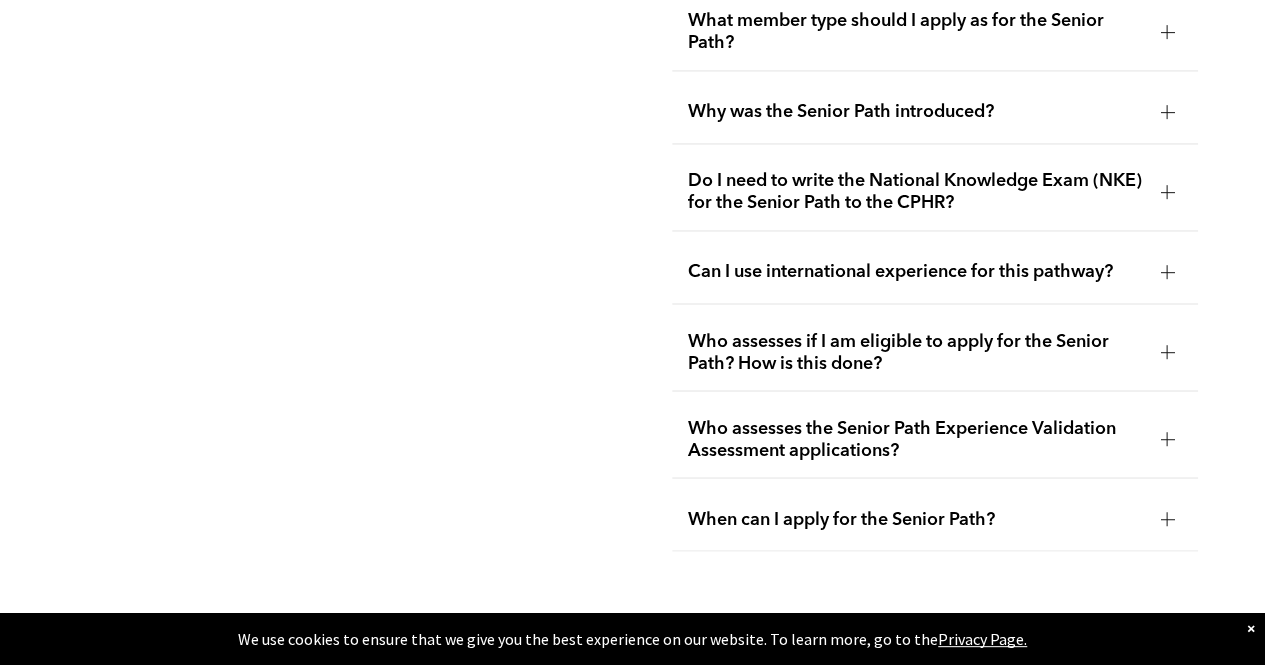 click at bounding box center [1167, 352] 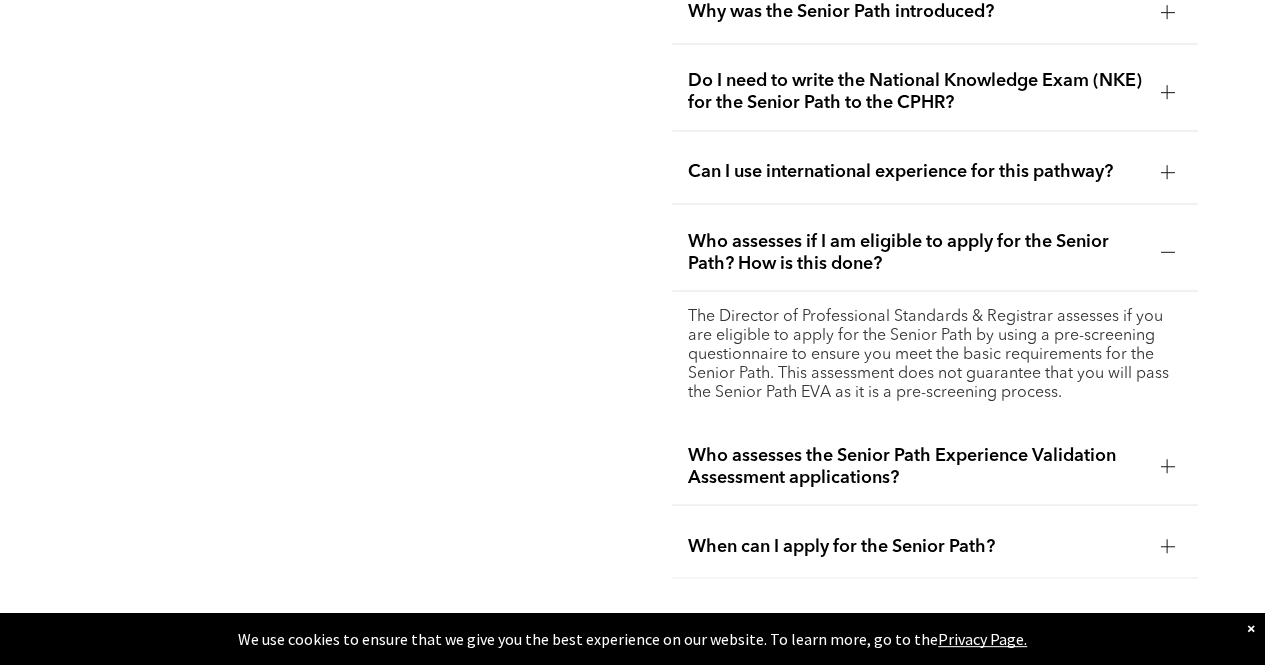 scroll, scrollTop: 5455, scrollLeft: 0, axis: vertical 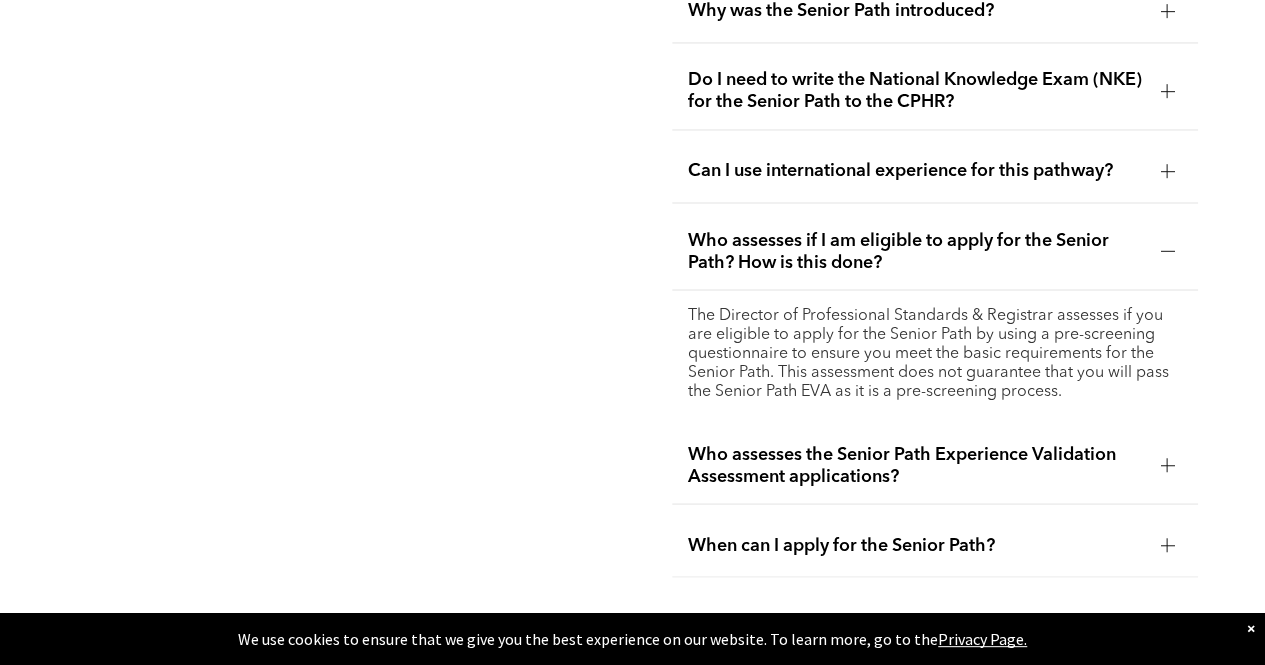click at bounding box center (1167, 251) 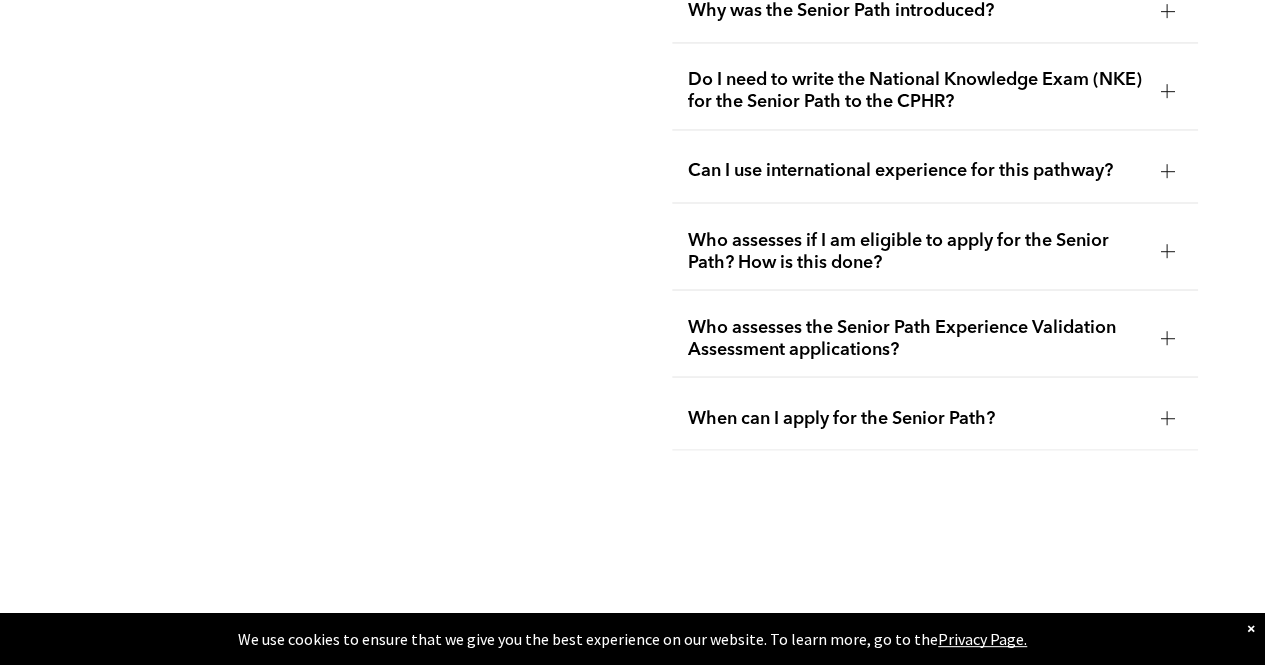 click at bounding box center [1167, 338] 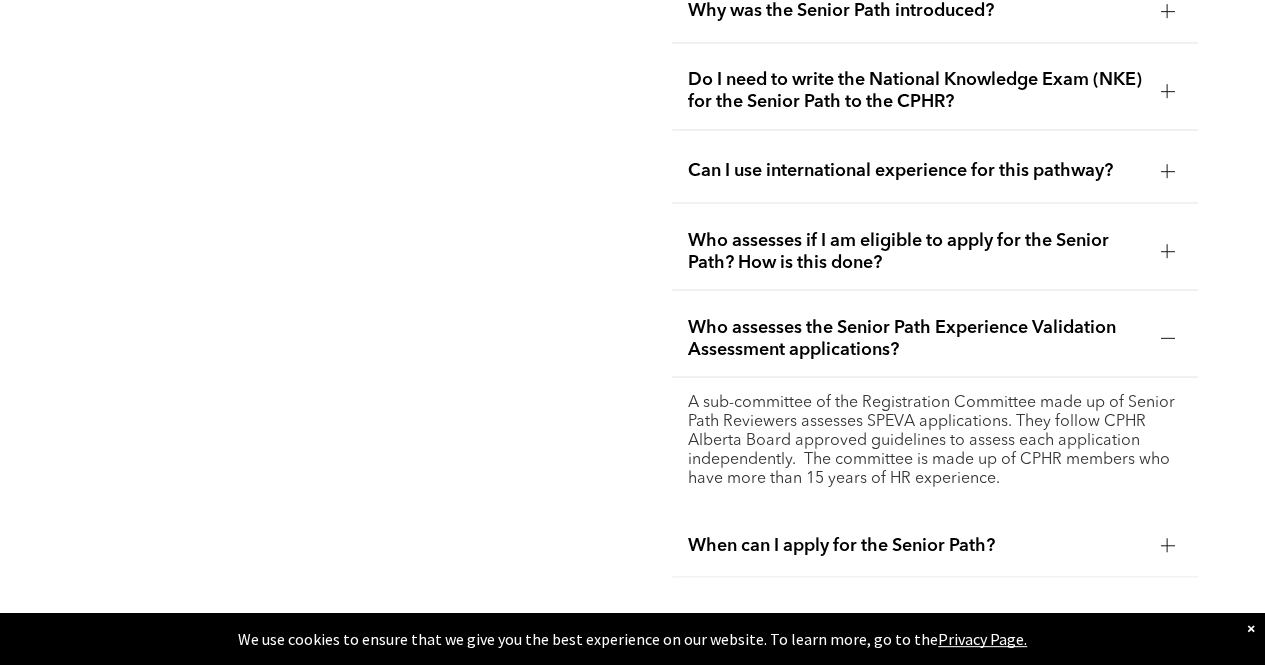 click at bounding box center [1167, 338] 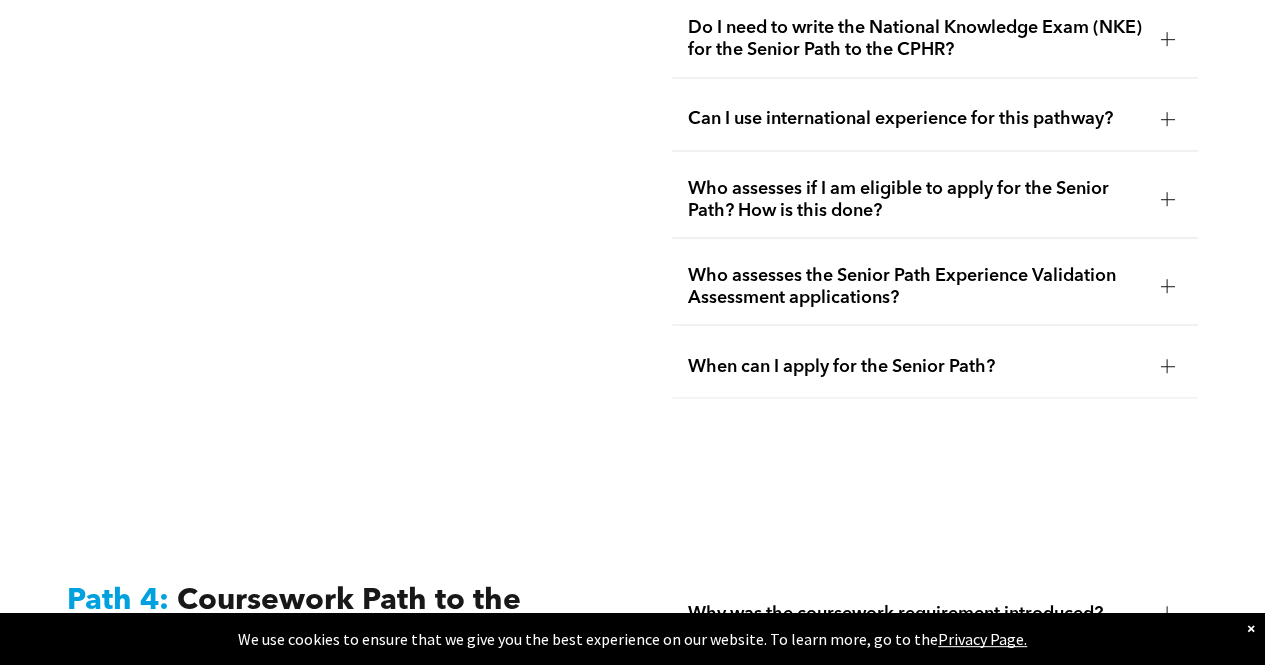 scroll, scrollTop: 5530, scrollLeft: 0, axis: vertical 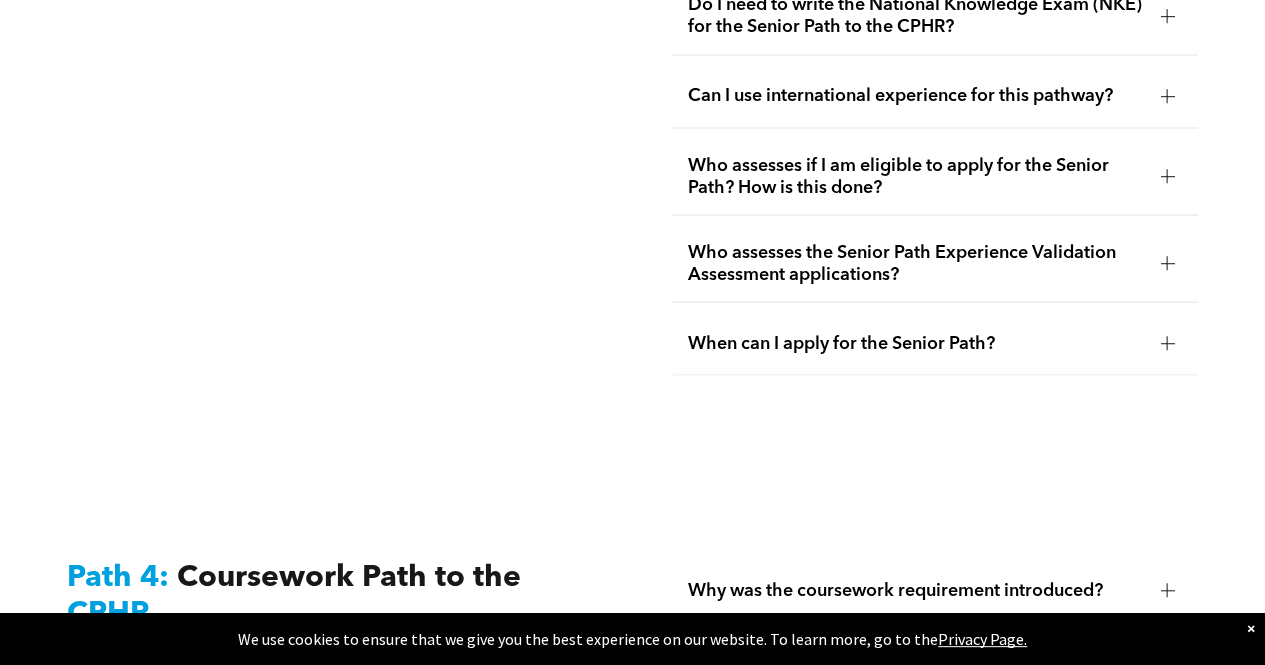 click at bounding box center [1167, 343] 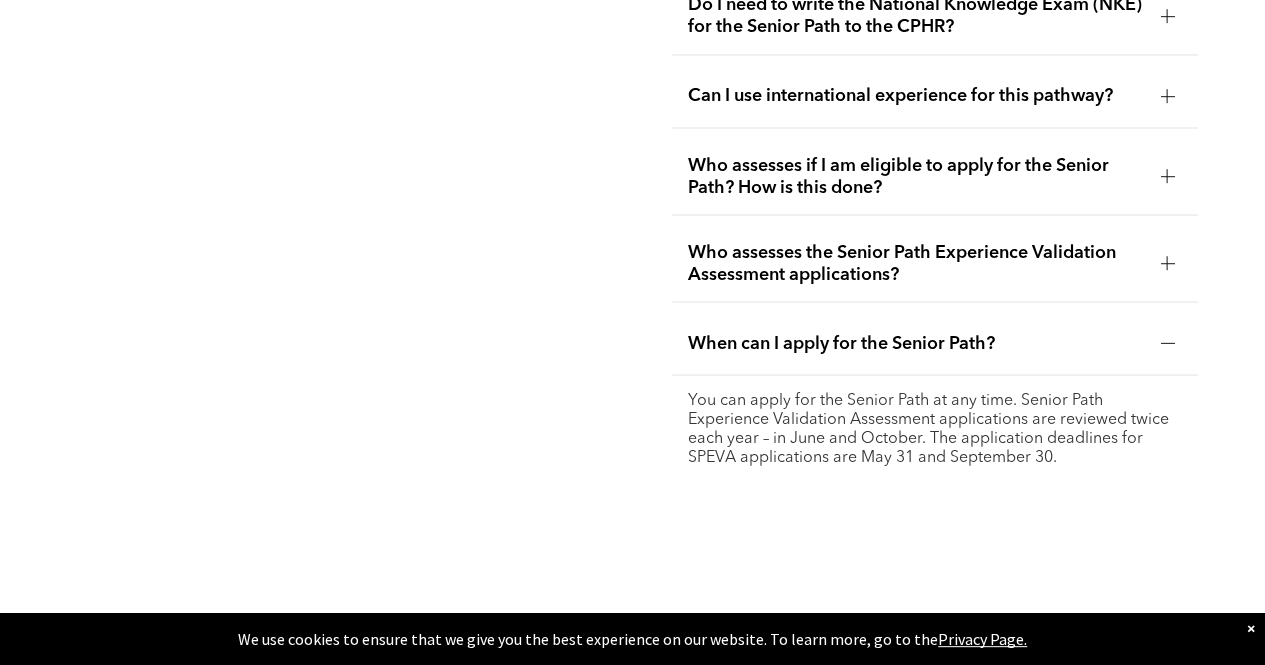 click at bounding box center [1167, 343] 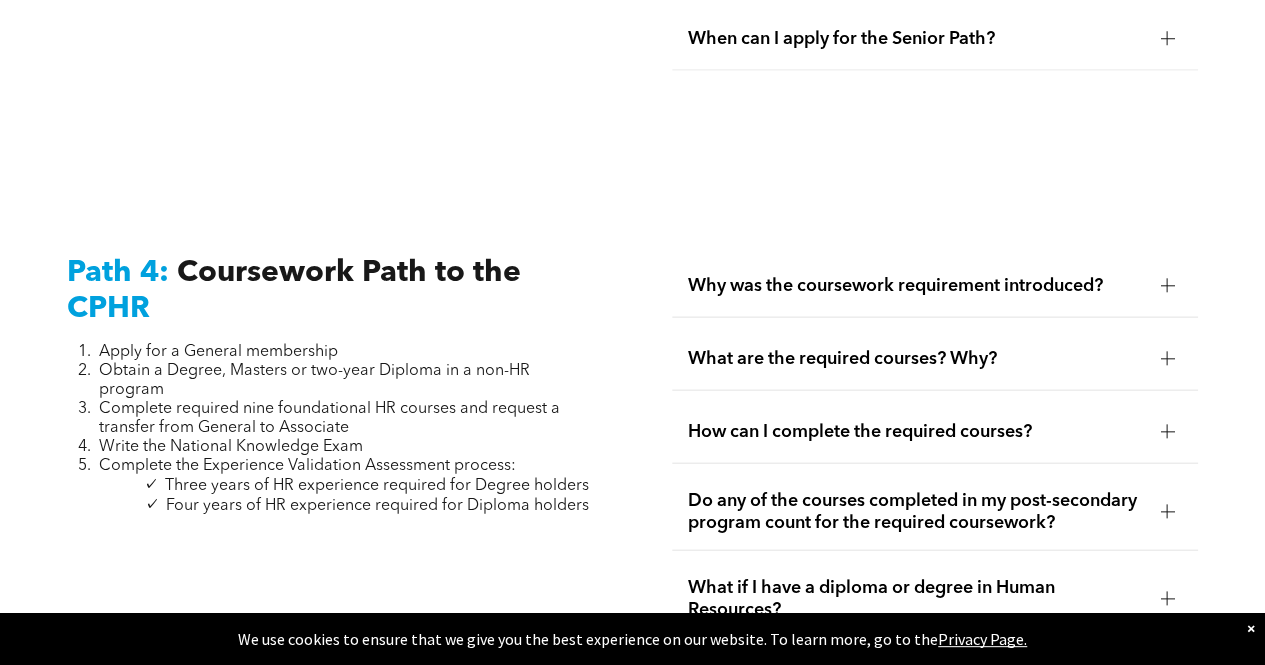scroll, scrollTop: 5879, scrollLeft: 0, axis: vertical 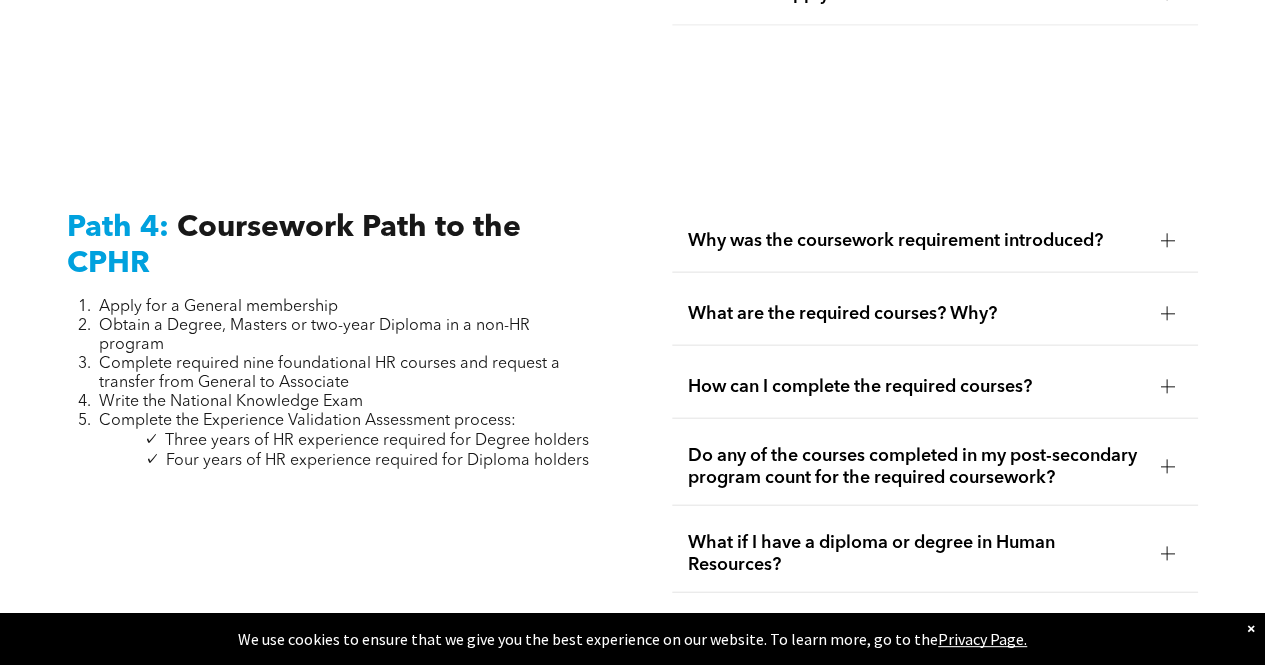 click at bounding box center [1167, 241] 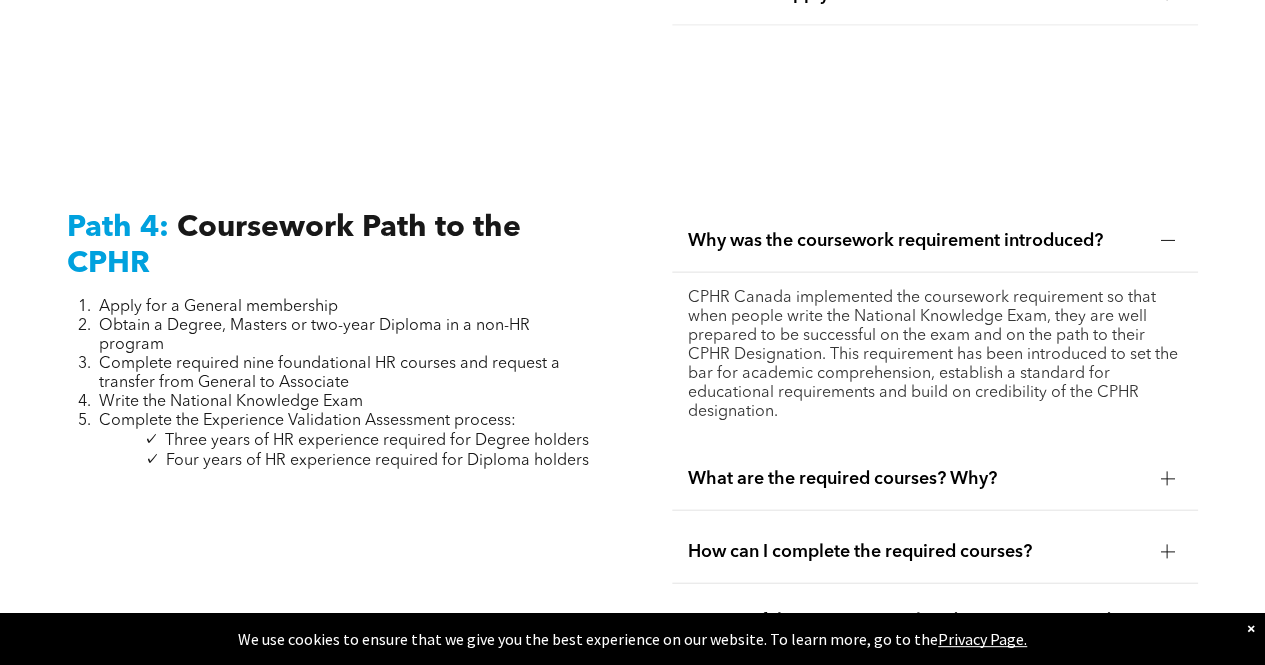 click at bounding box center (1167, 241) 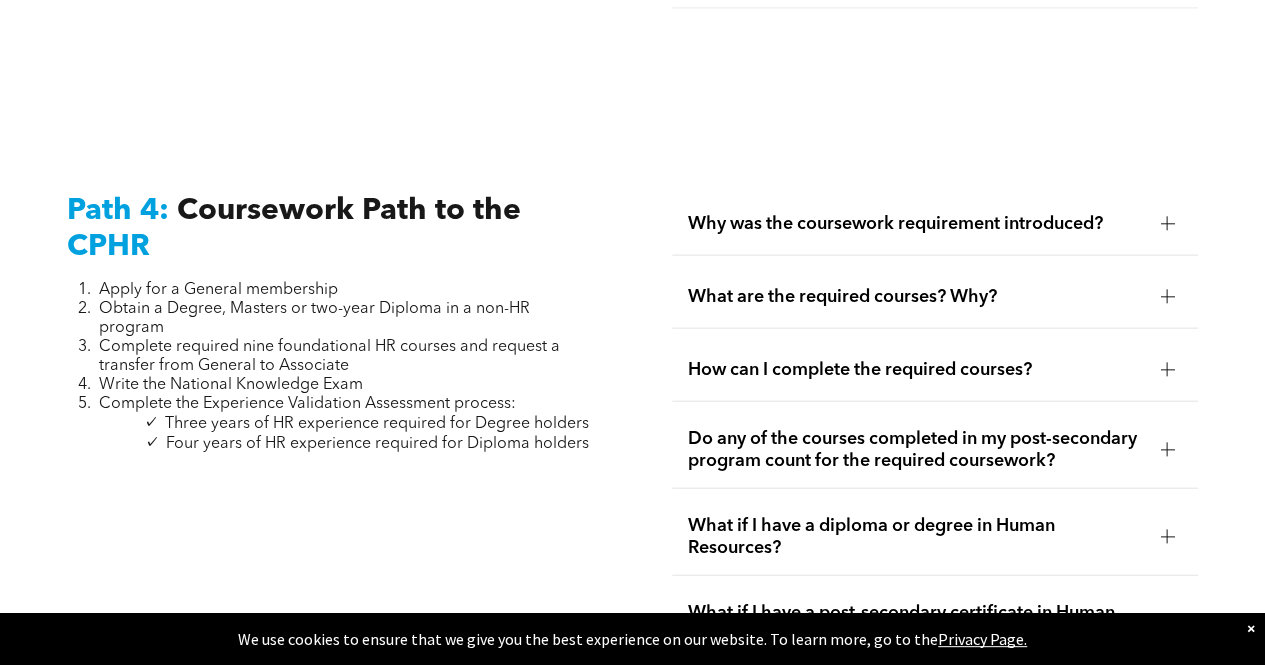 scroll, scrollTop: 5907, scrollLeft: 0, axis: vertical 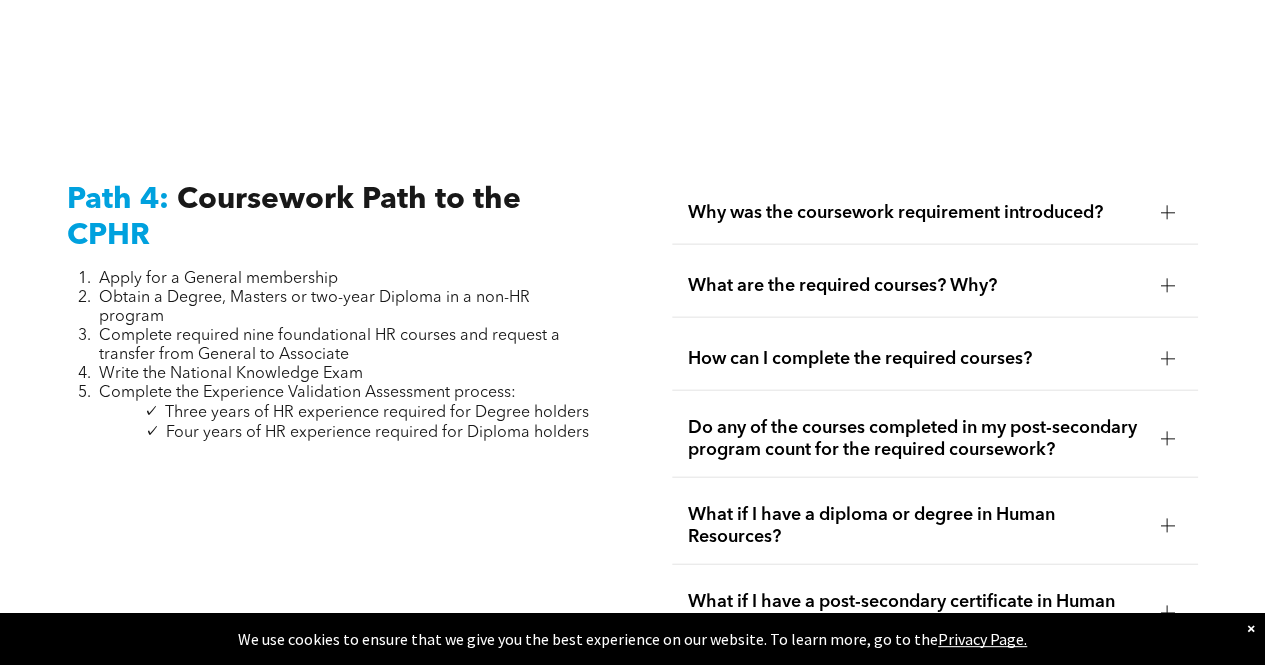 click at bounding box center [1167, 359] 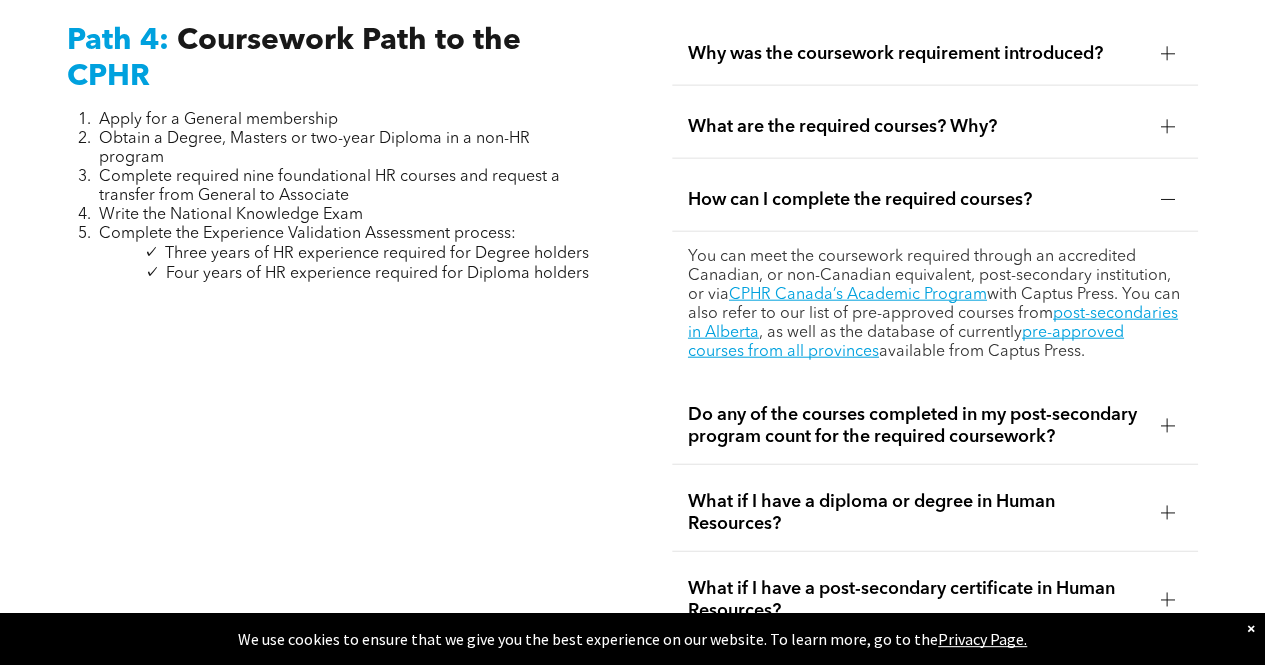 scroll, scrollTop: 6082, scrollLeft: 0, axis: vertical 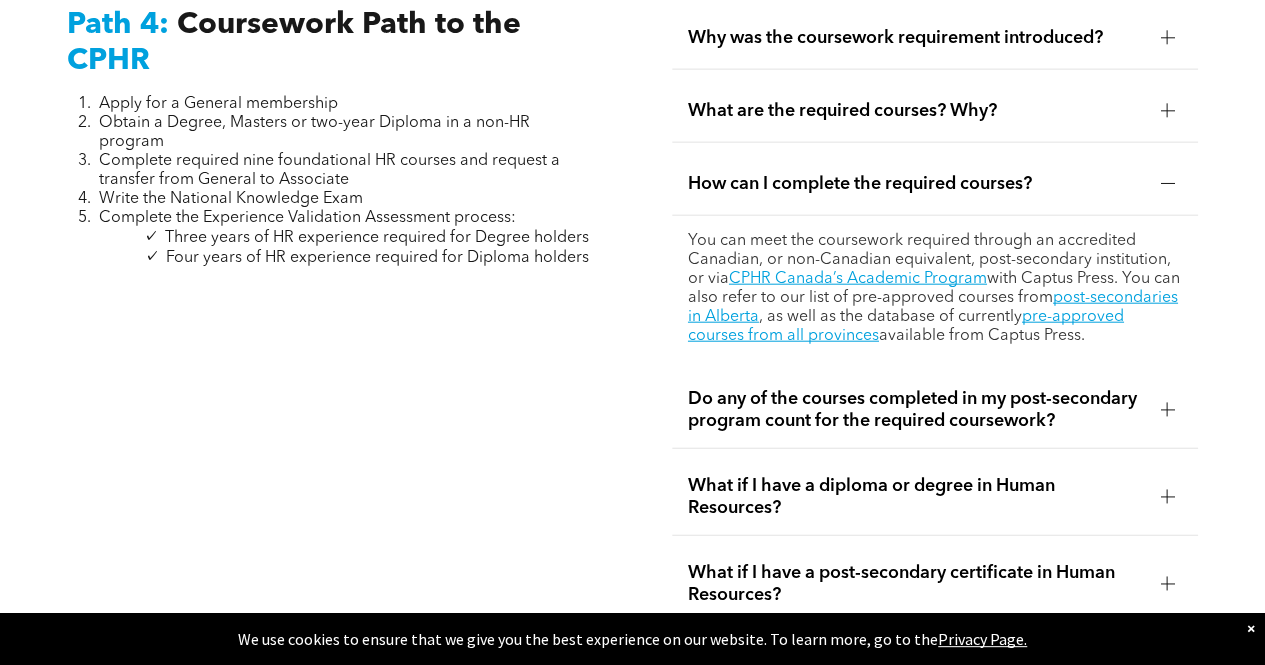 click at bounding box center (1167, 184) 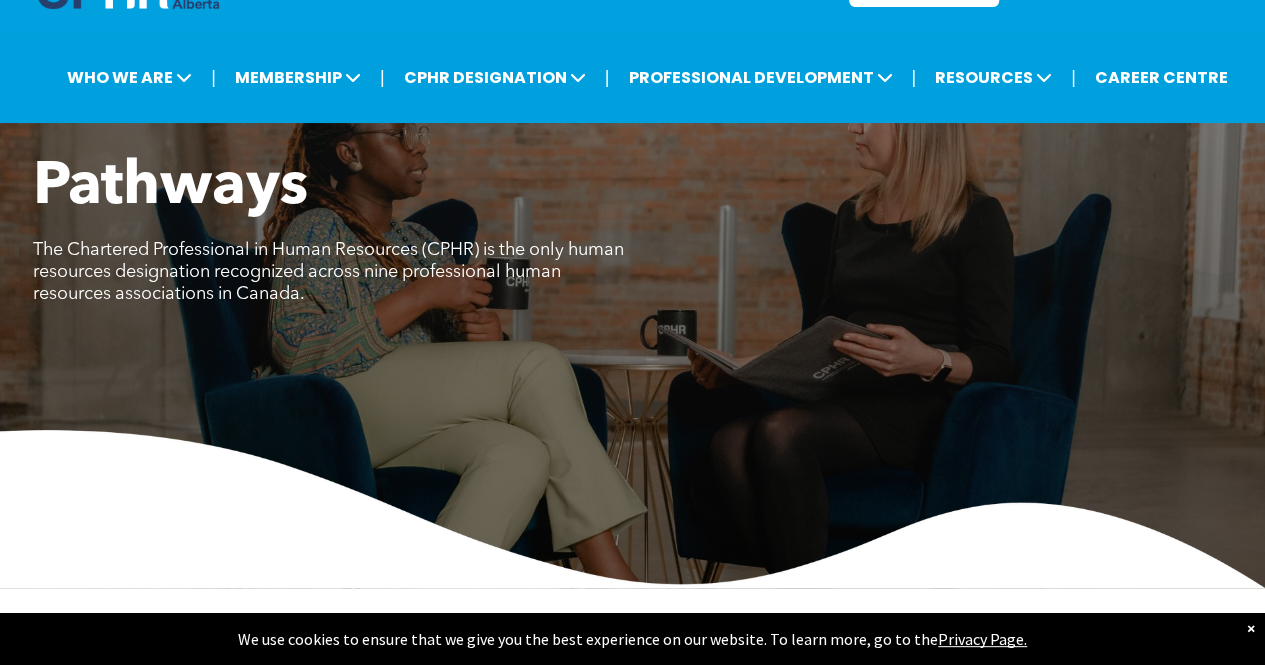 scroll, scrollTop: 0, scrollLeft: 0, axis: both 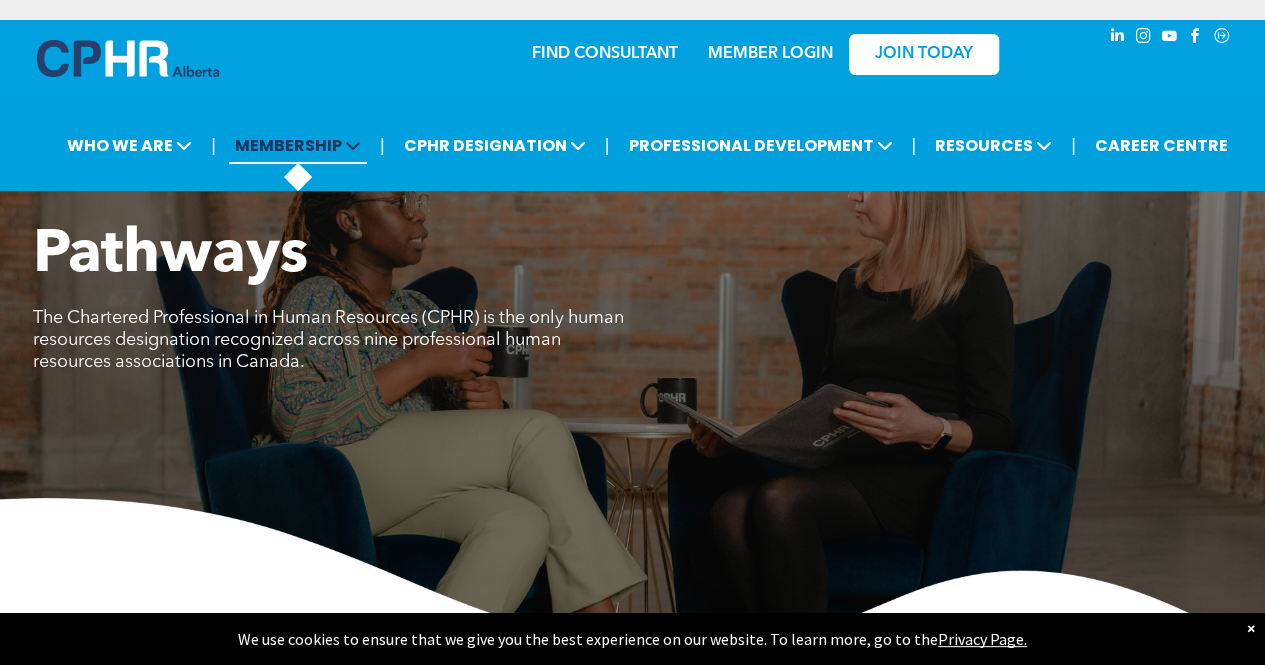 click on "MEMBERSHIP" at bounding box center [298, 145] 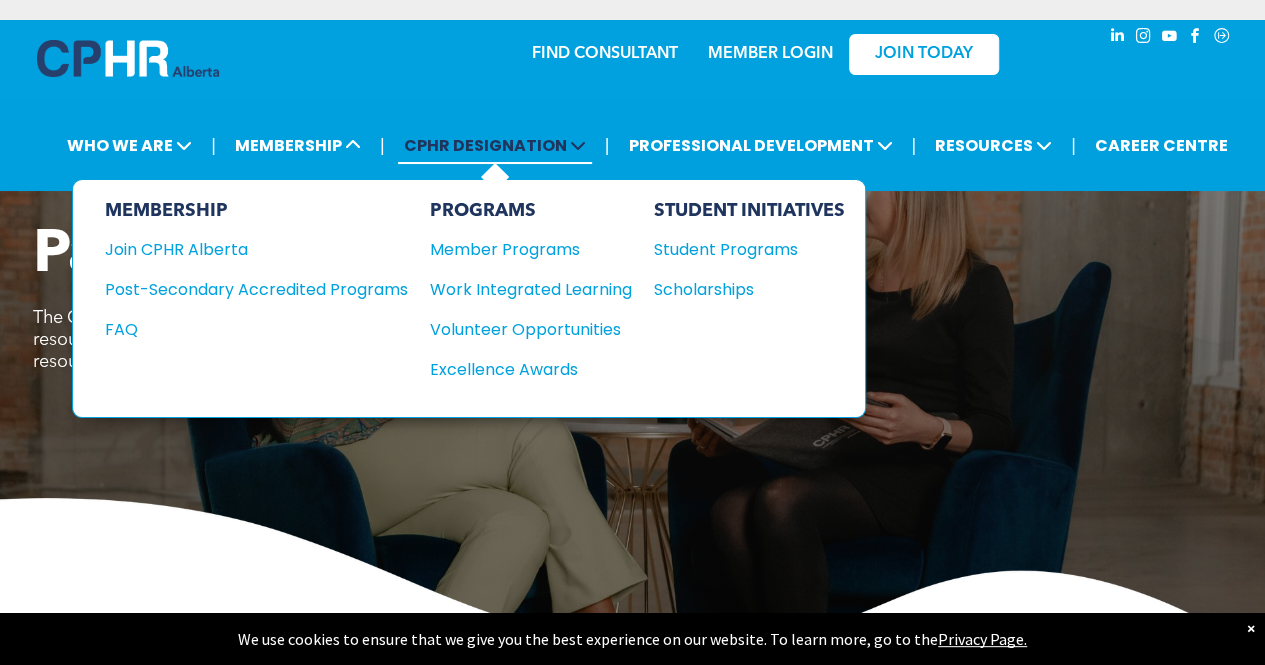 click at bounding box center [578, 145] 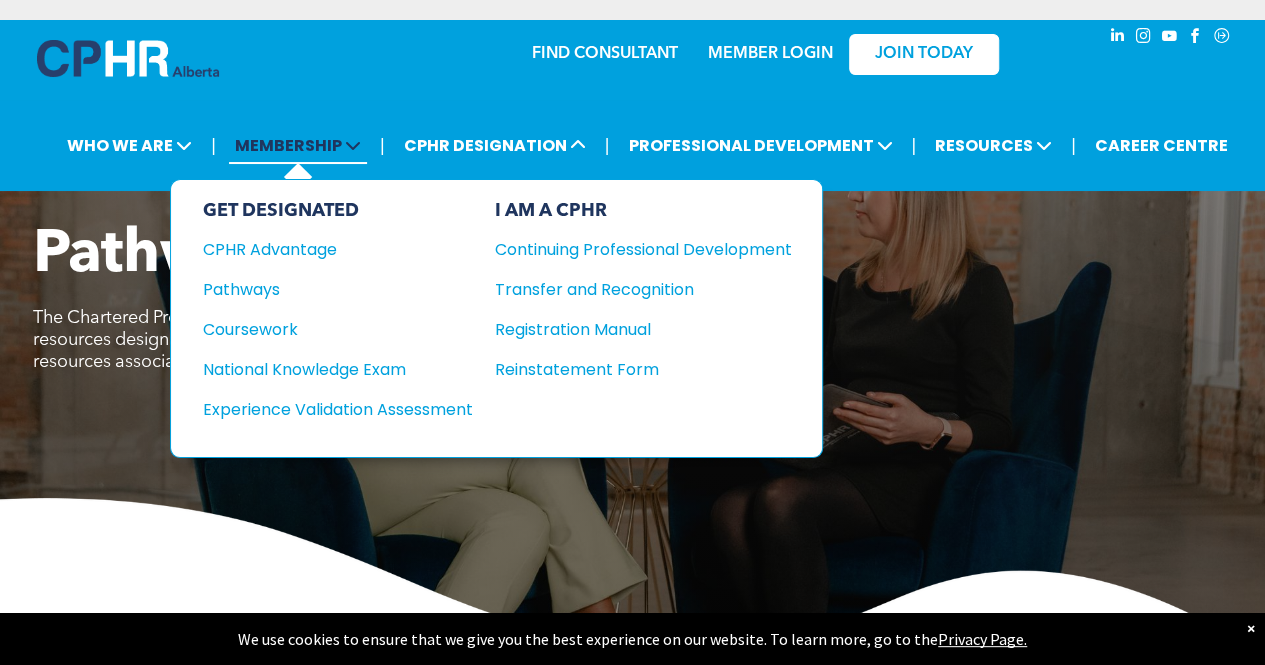 click on "MEMBERSHIP" at bounding box center [298, 145] 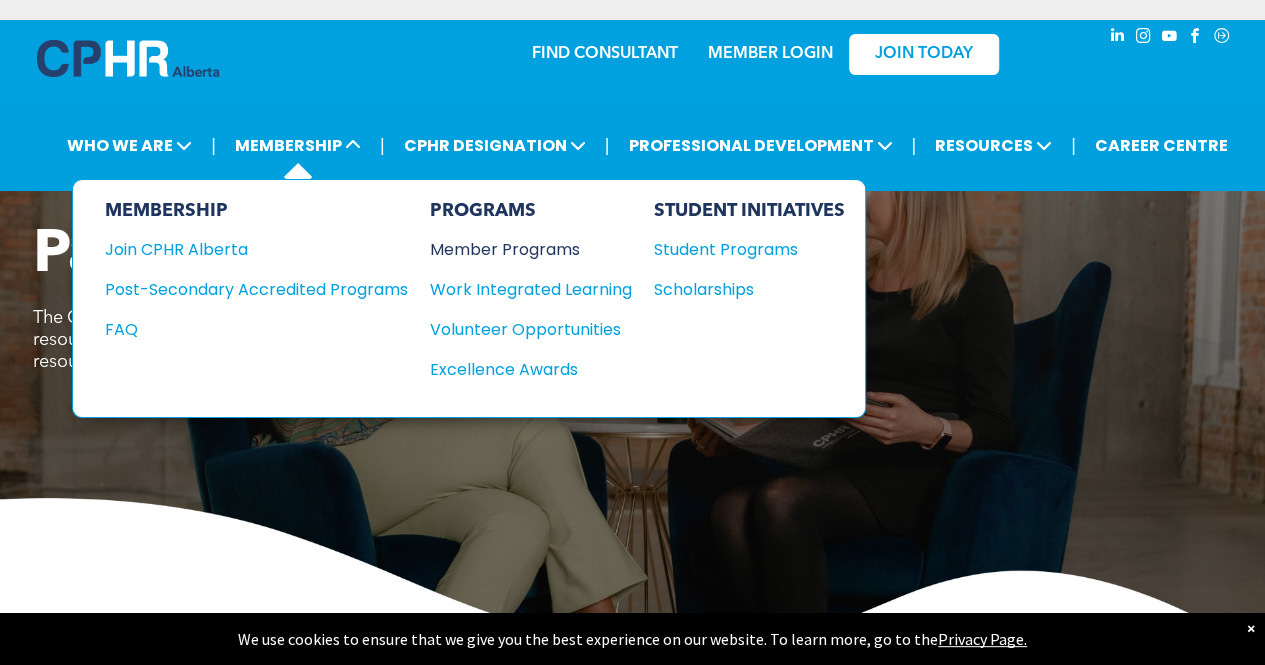 click on "Member Programs" at bounding box center [521, 249] 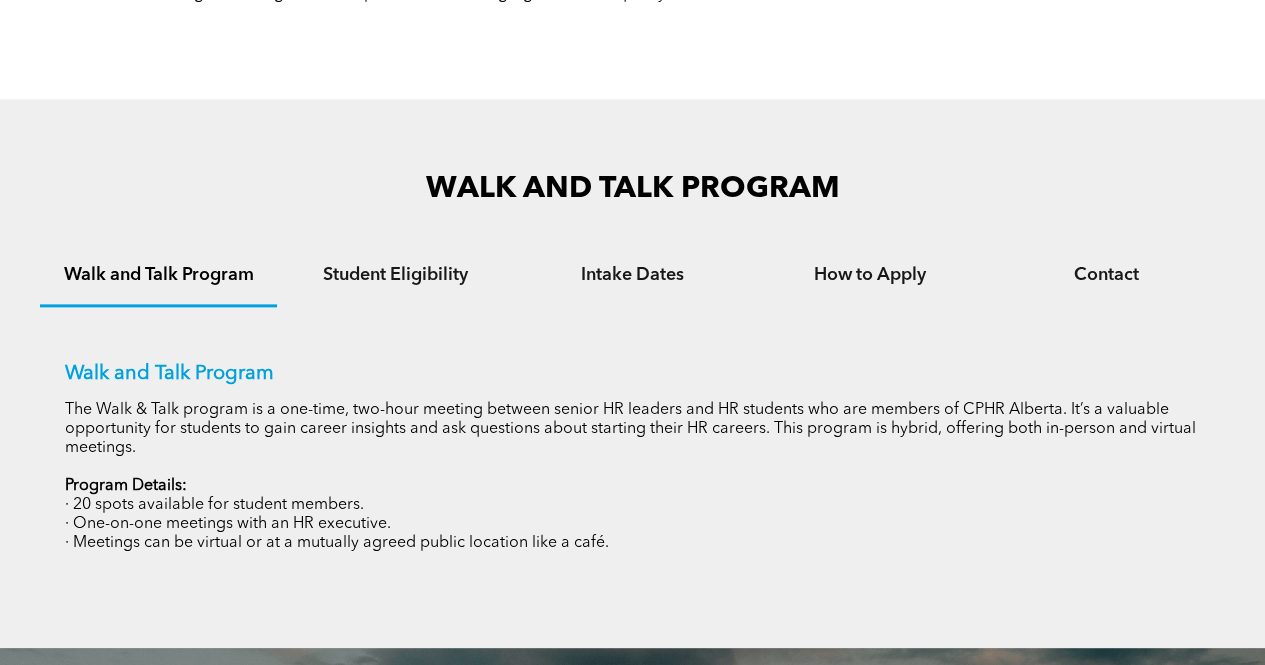 scroll, scrollTop: 1146, scrollLeft: 0, axis: vertical 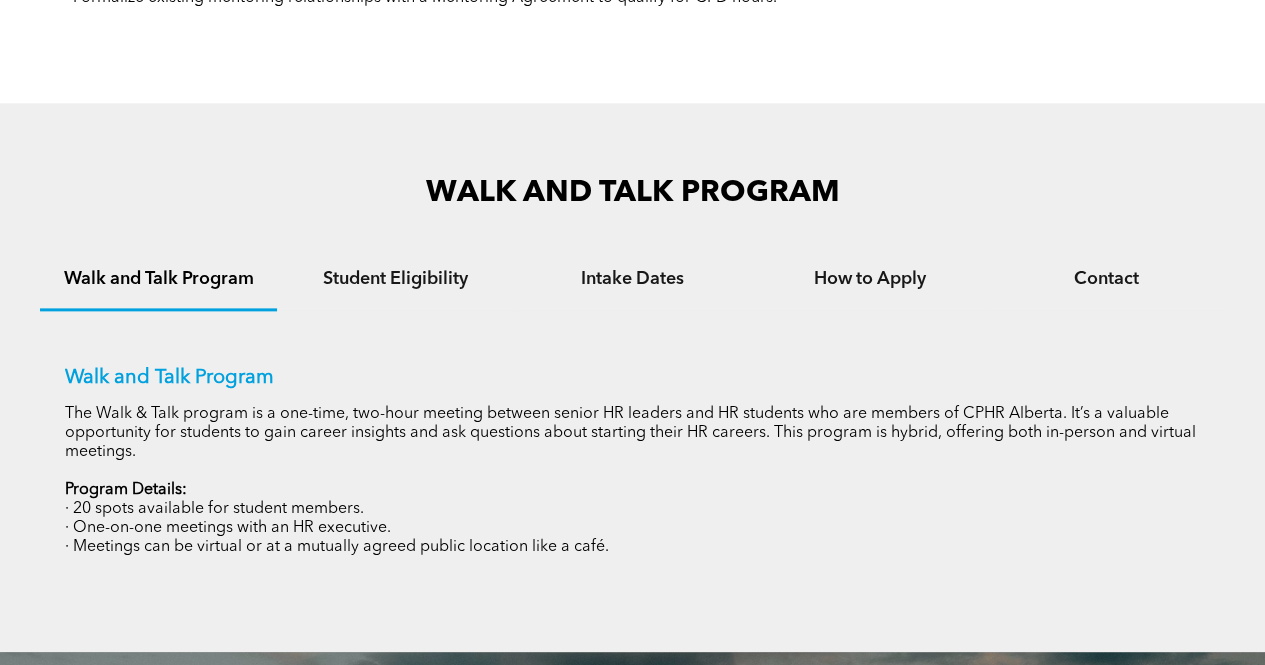 click on "Student Eligibility" at bounding box center [395, 280] 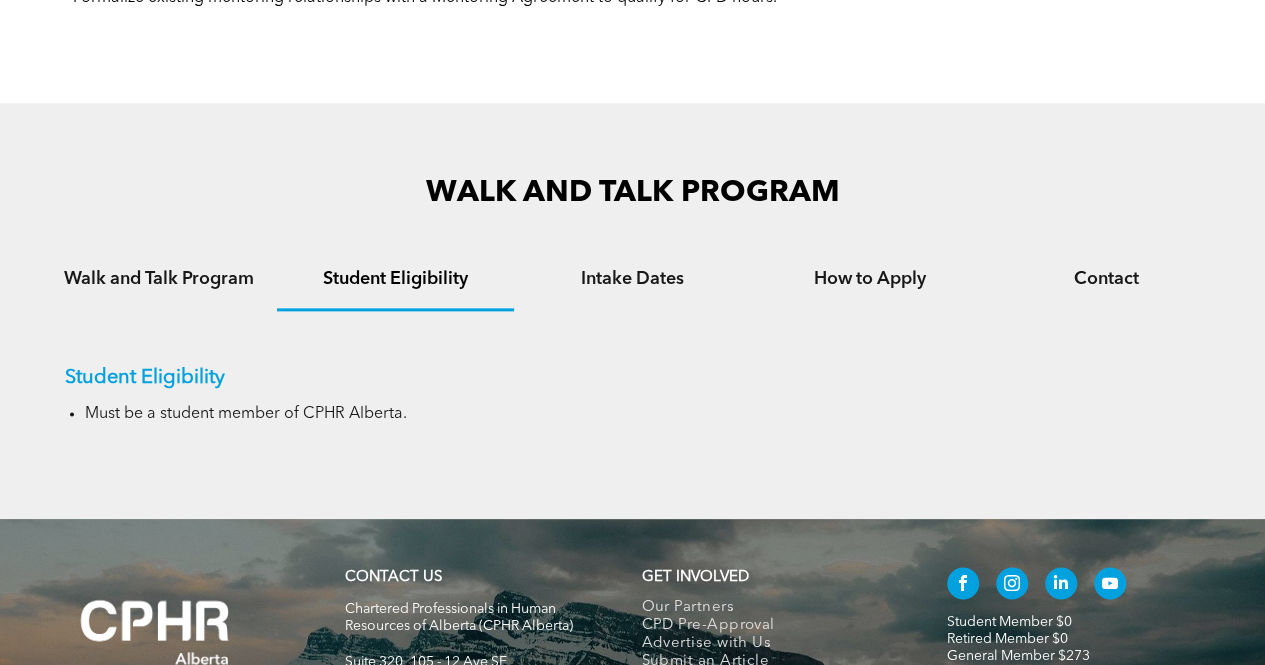 click on "Intake Dates" at bounding box center (632, 280) 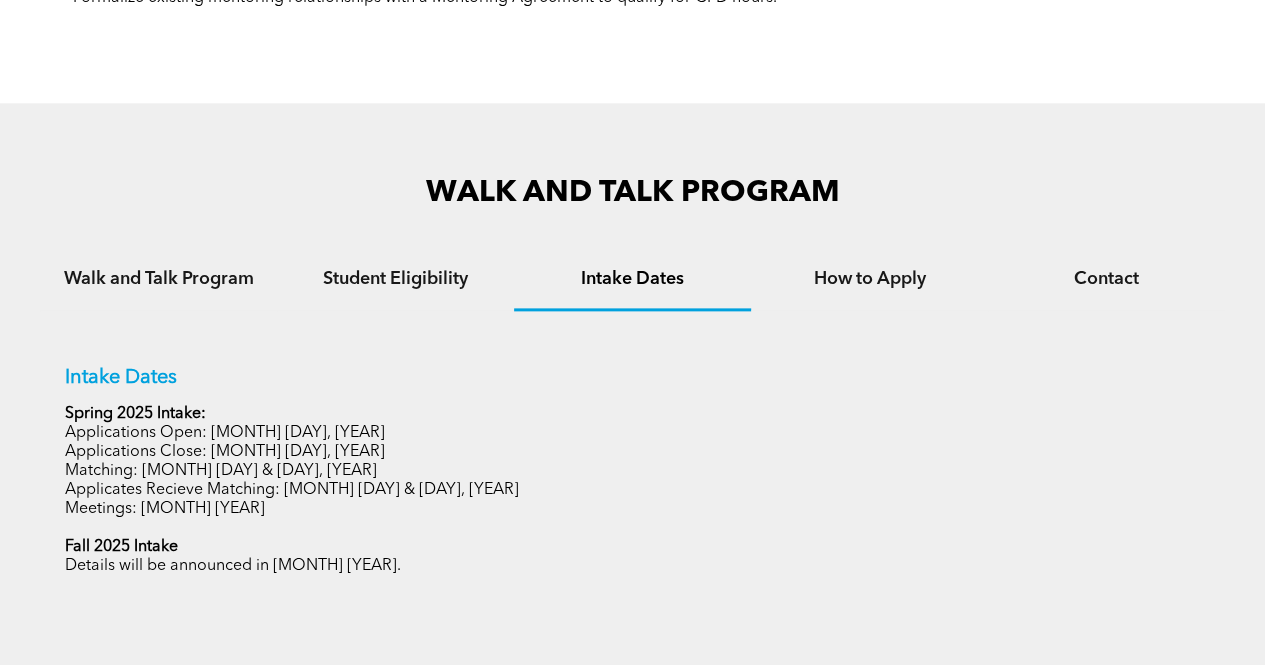 click on "How to Apply" at bounding box center [869, 279] 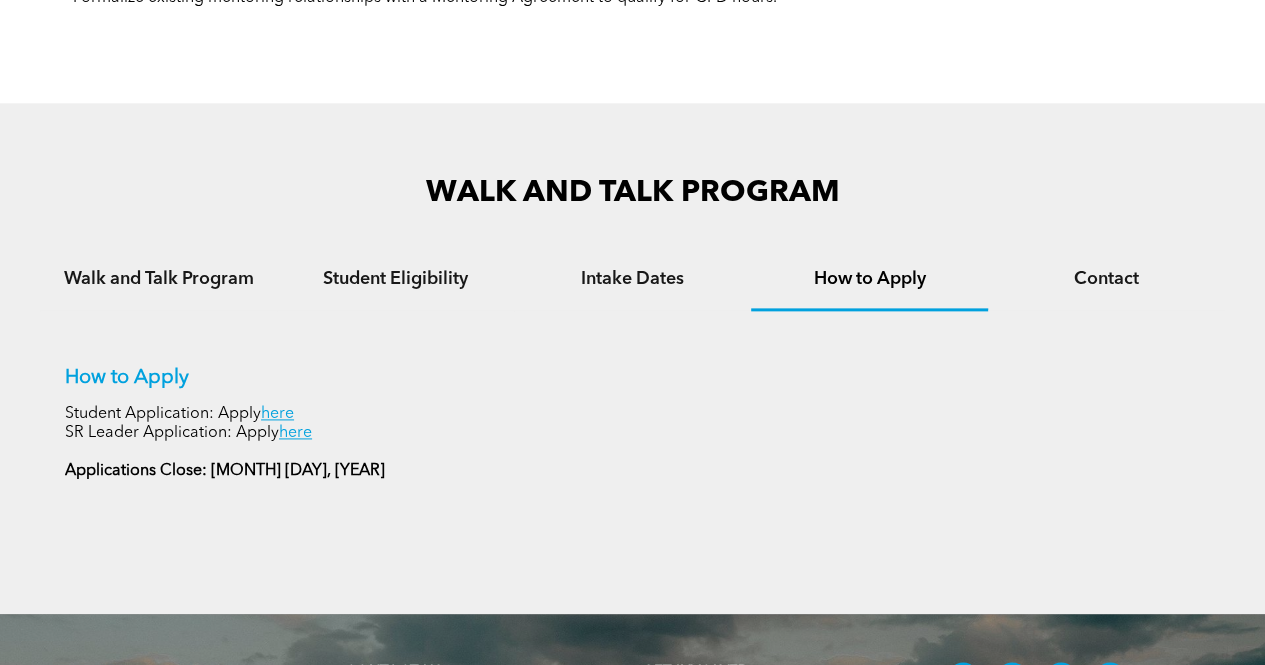 click on "Contact" at bounding box center (1106, 279) 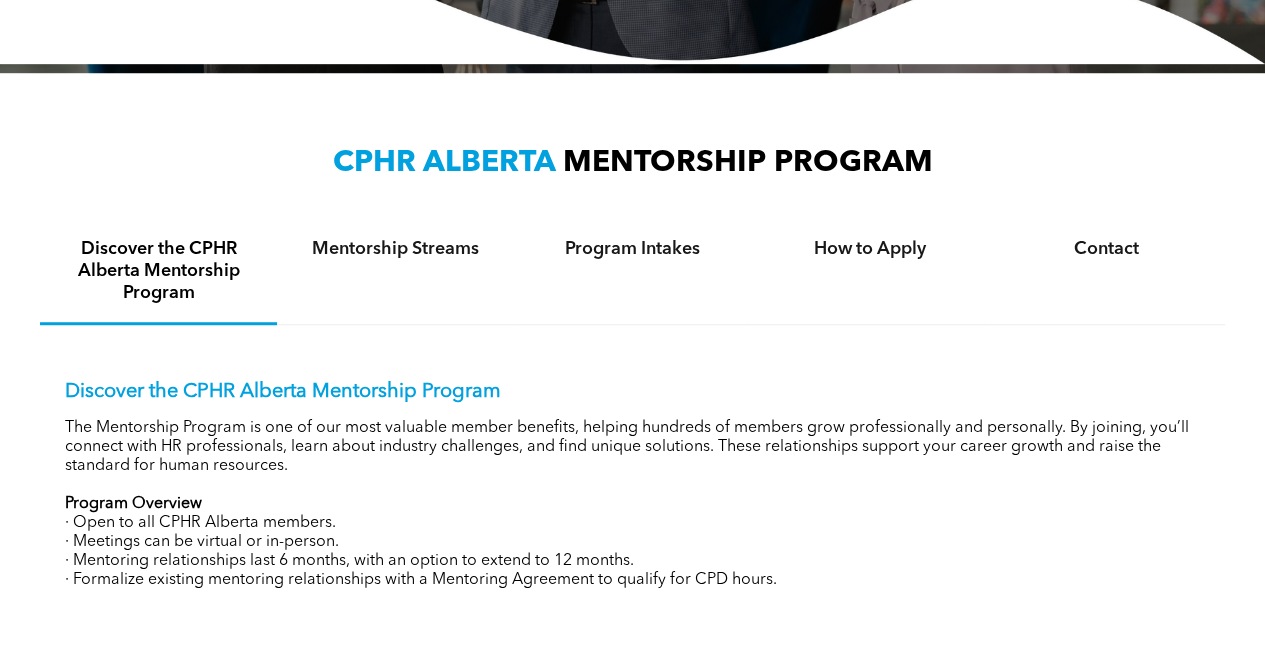 scroll, scrollTop: 544, scrollLeft: 0, axis: vertical 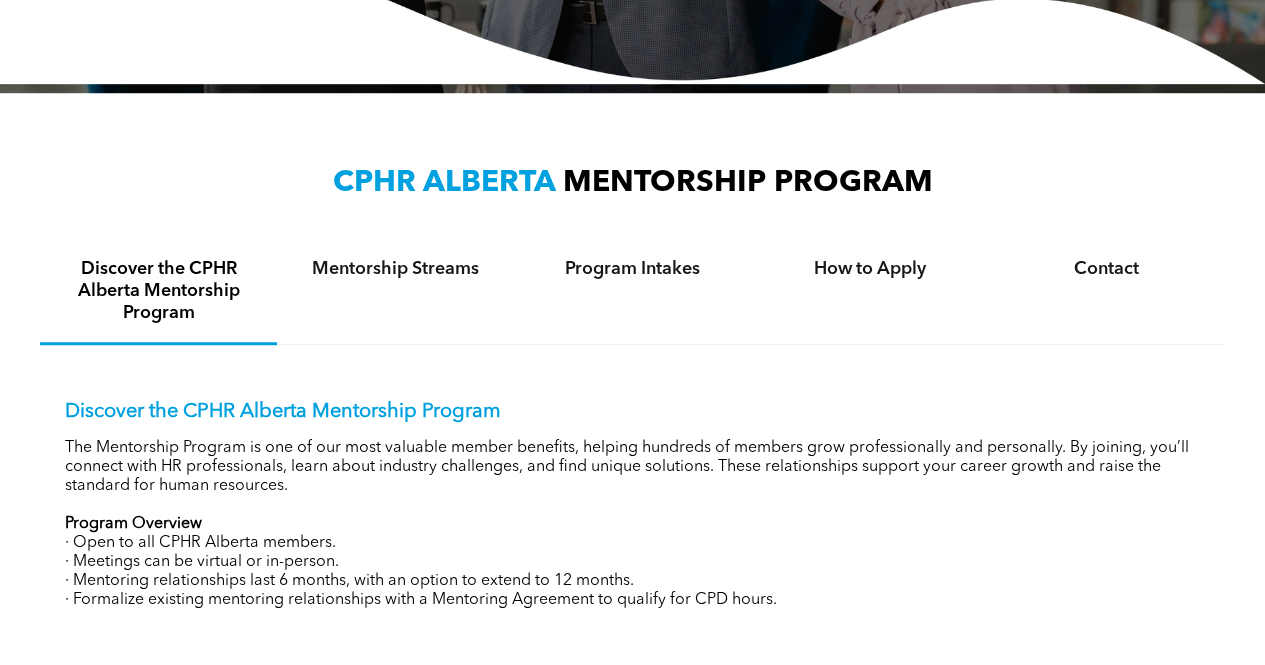 click on "Program Intakes" at bounding box center [632, 269] 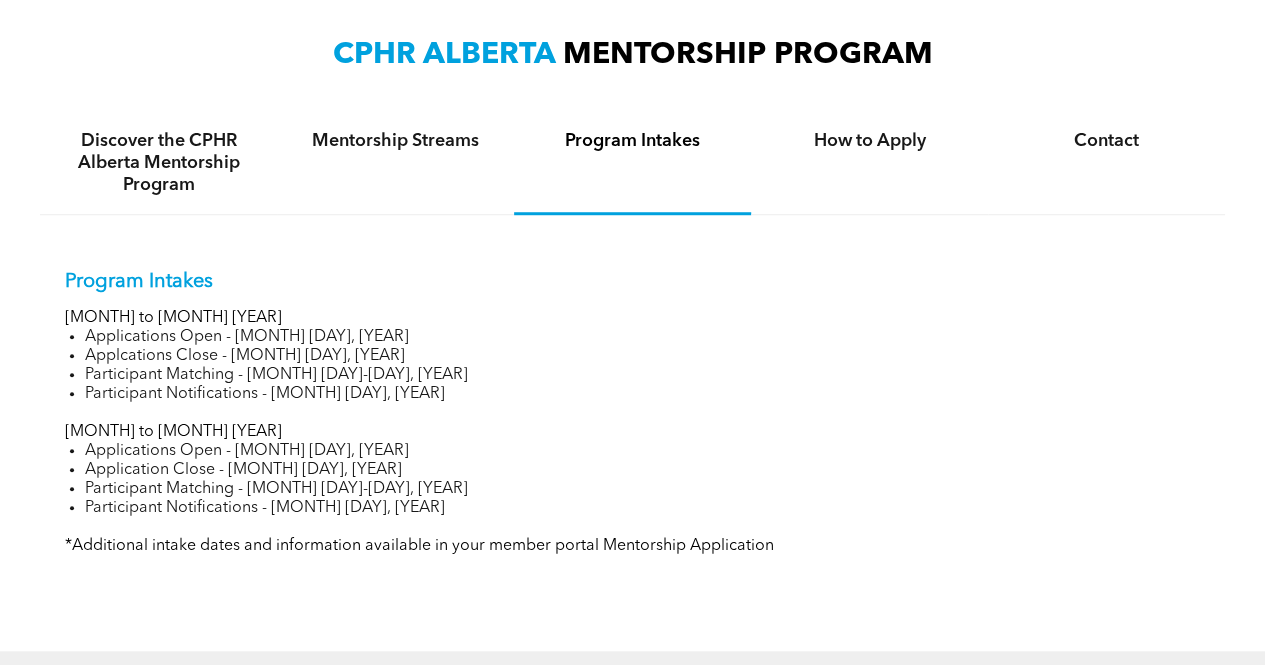 scroll, scrollTop: 687, scrollLeft: 0, axis: vertical 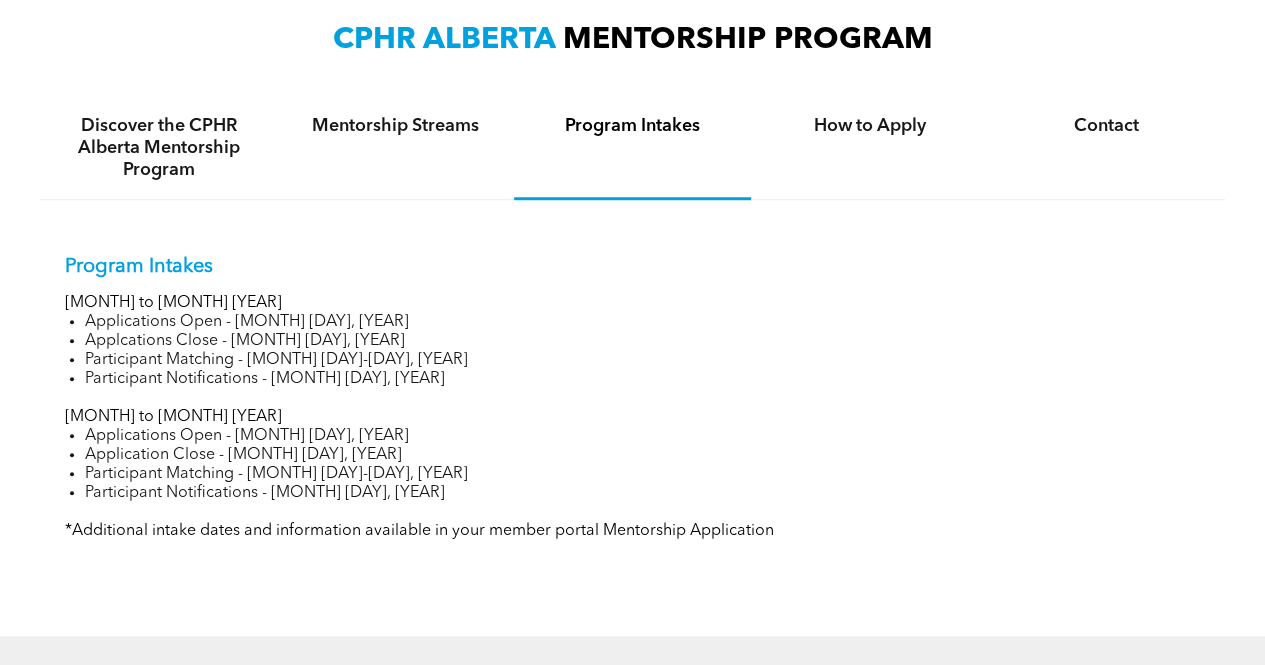 click on "CPHR ALBERTA   MENTORSHIP PROGRAM
Discover the CPHR Alberta Mentorship Program
Mentorship Streams
Program Intakes
How to Apply
Contact
Discover the CPHR Alberta Mentorship Program
The Mentorship Program is one of our most valuable member benefits, helping hundreds of members grow professionally and personally. By joining, you’ll connect with HR professionals, learn about industry challenges, and find unique solutions. These relationships support your career growth and raise the standard for human resources. Program Overview · Open to all CPHR Alberta members. · Meetings can be virtual or in-person. · Mentoring relationships last 6 months, with an option to extend to 12 months. · Formalize existing mentoring relationships with a Mentoring Agreement to qualify for CPD hours.
Mentorship Streams
Leadership Mentorship Stream: Experienced CPHR members mentor up-and-coming HR leaders." at bounding box center [632, 293] 